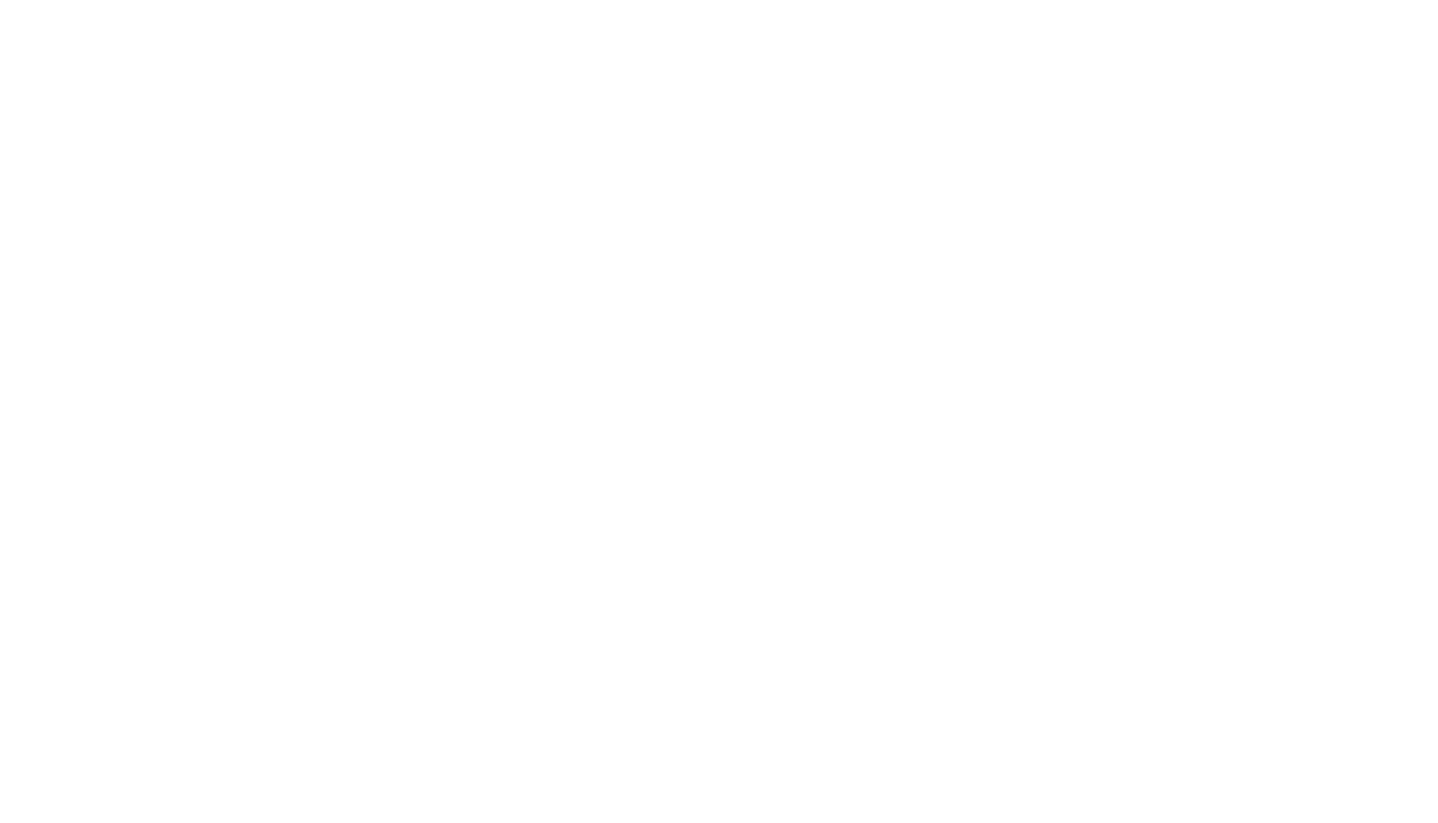 scroll, scrollTop: 0, scrollLeft: 0, axis: both 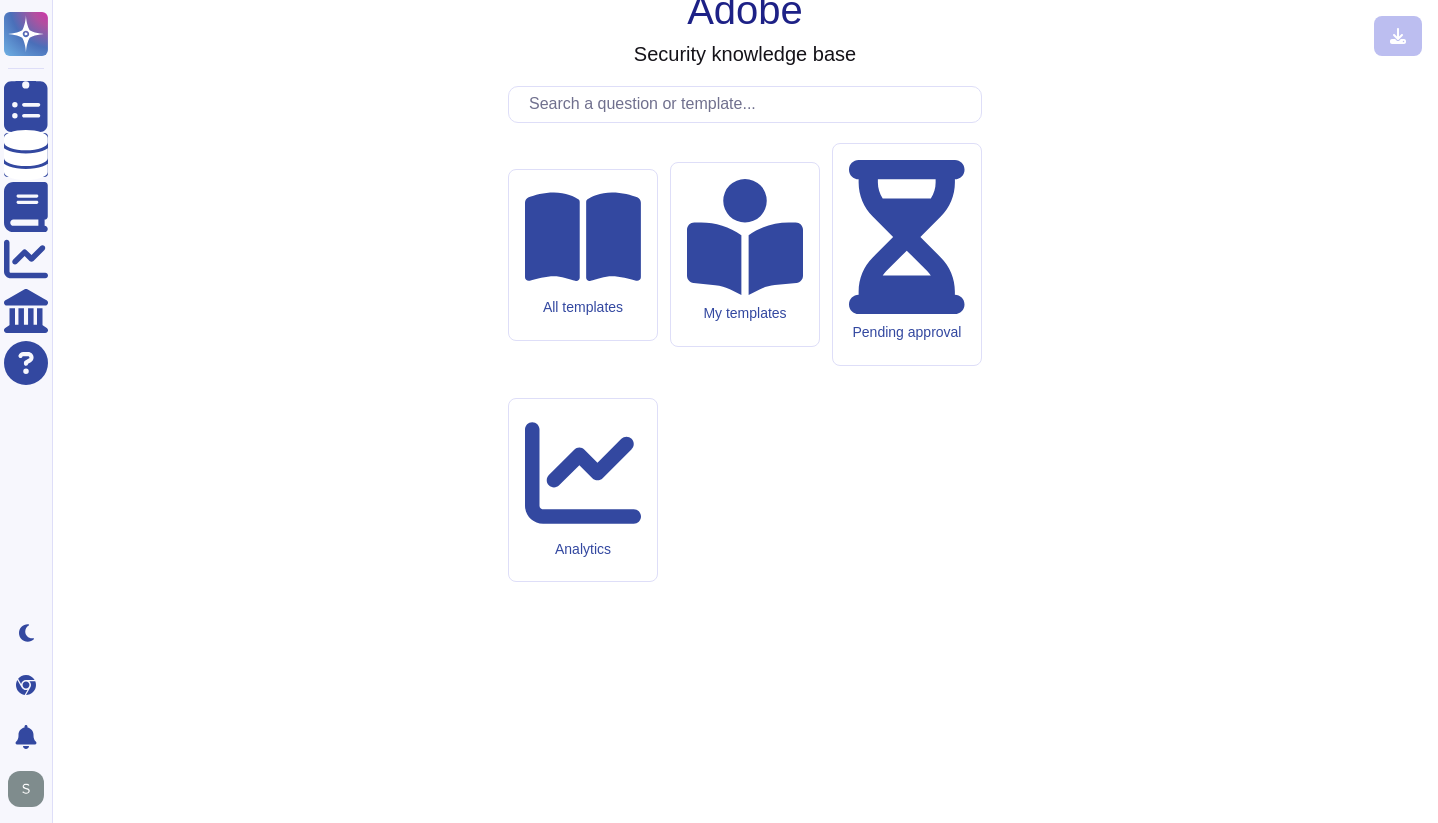 click at bounding box center (750, 104) 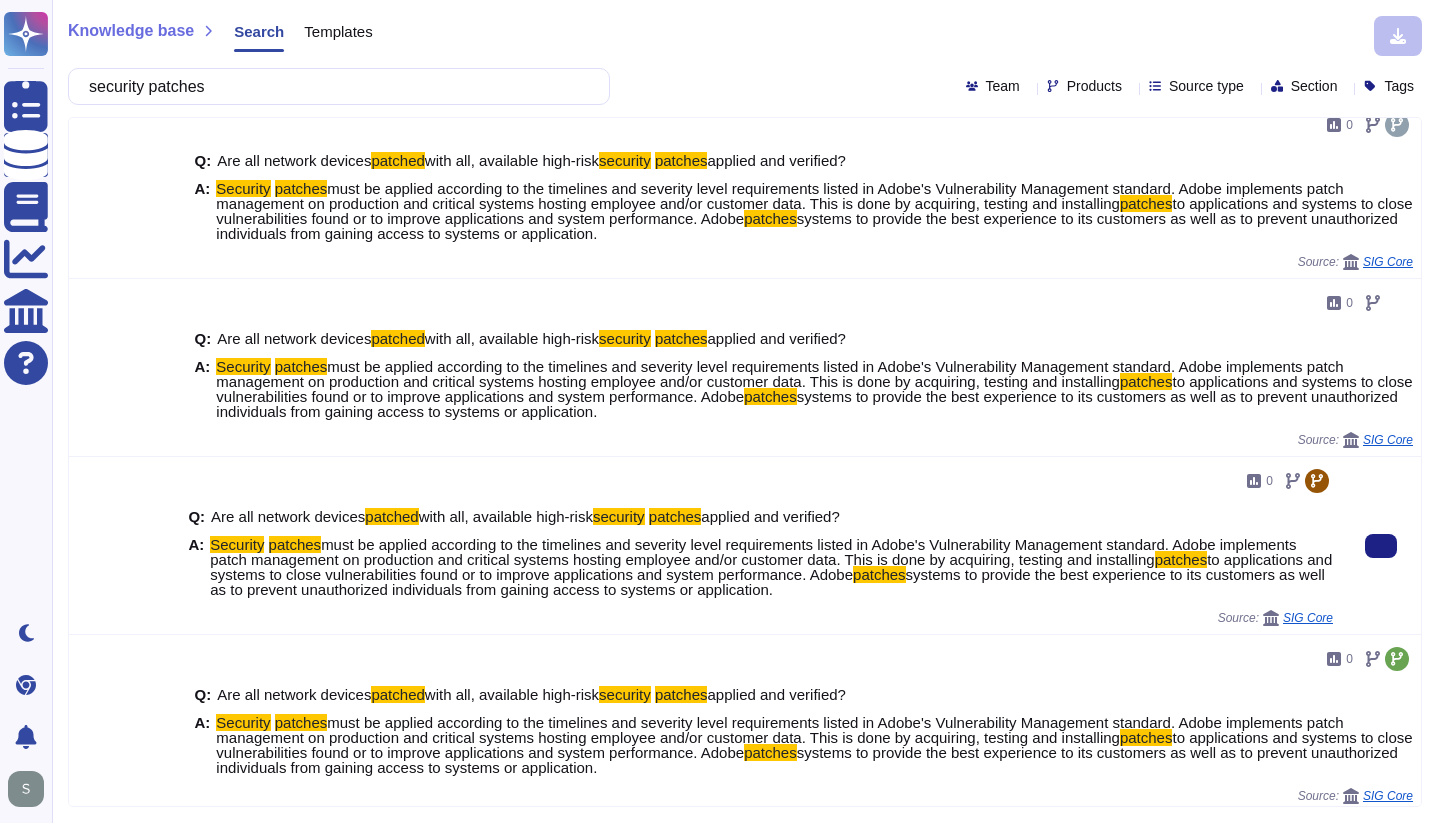 scroll, scrollTop: 1811, scrollLeft: 0, axis: vertical 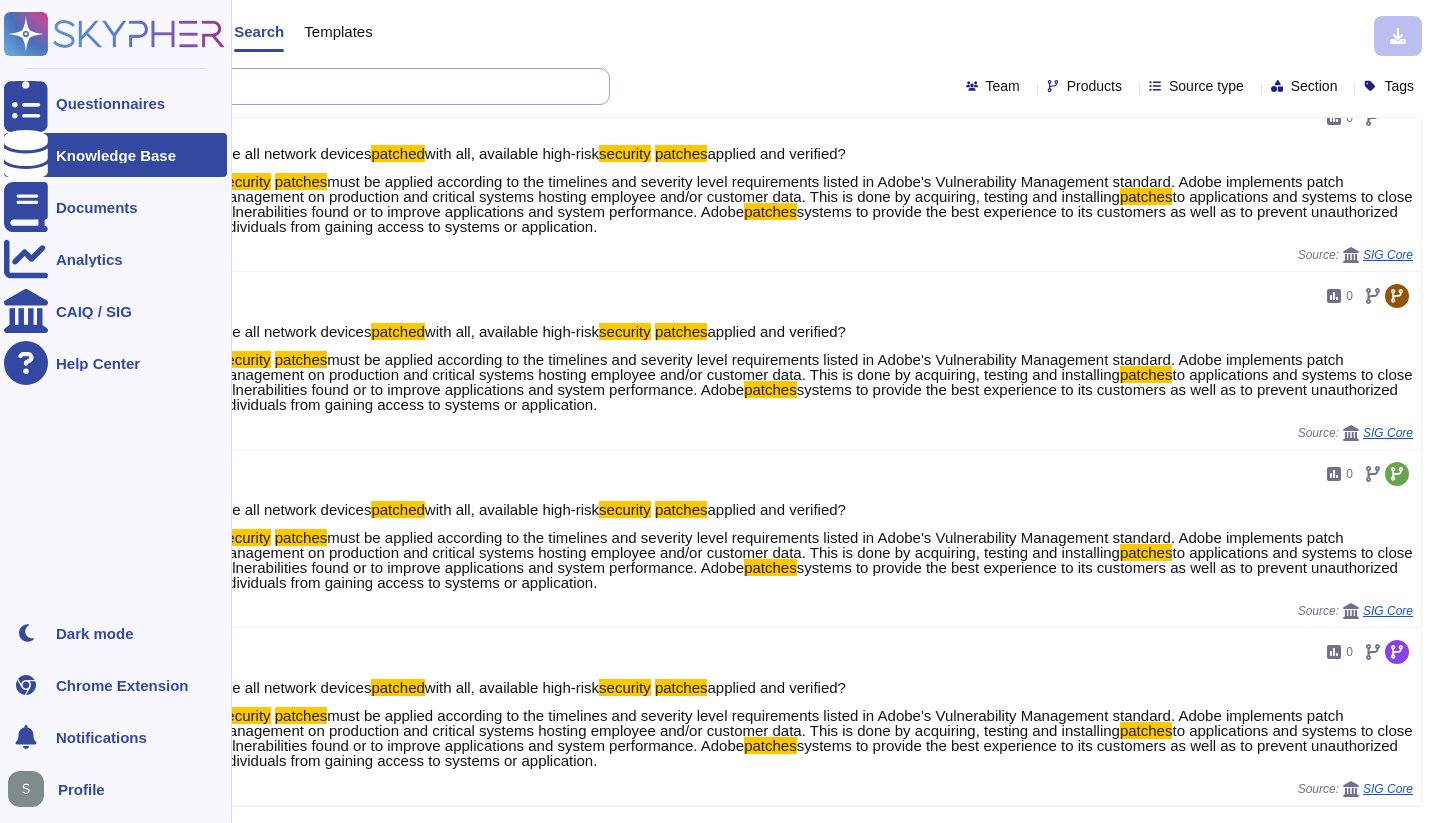 drag, startPoint x: 252, startPoint y: 92, endPoint x: 108, endPoint y: 11, distance: 165.21803 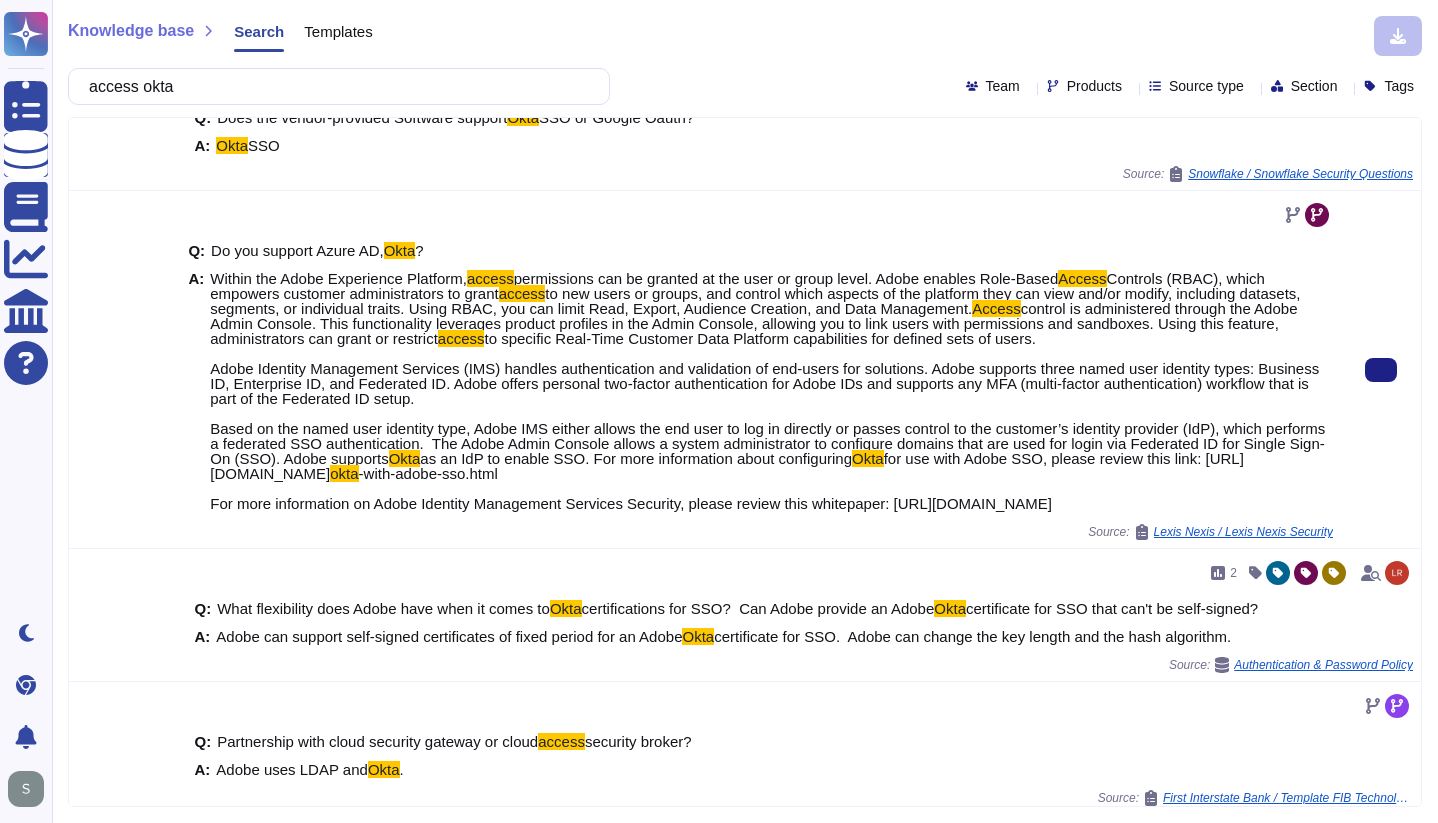scroll, scrollTop: 0, scrollLeft: 0, axis: both 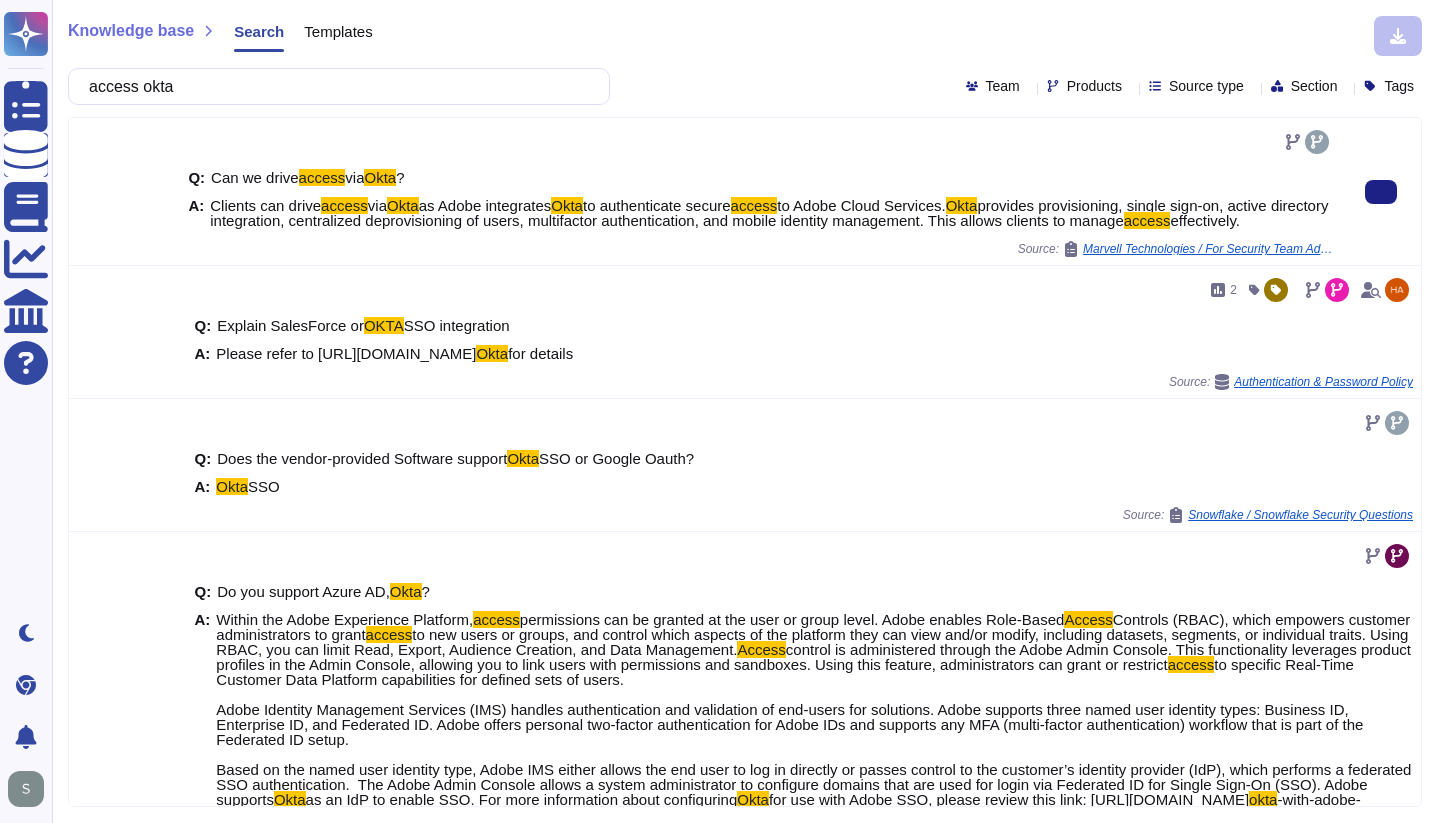 type on "access okta" 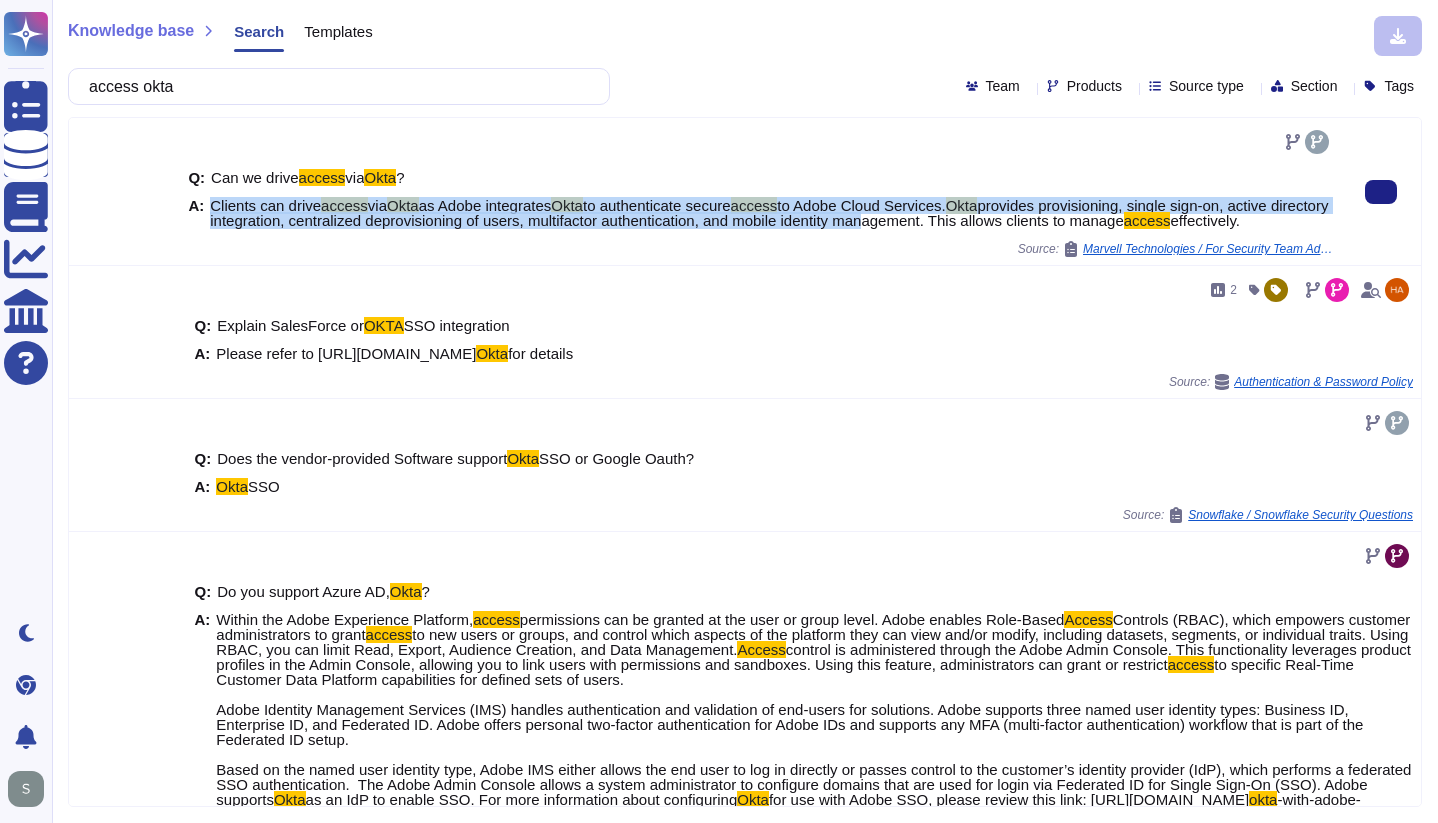 drag, startPoint x: 212, startPoint y: 205, endPoint x: 990, endPoint y: 221, distance: 778.1645 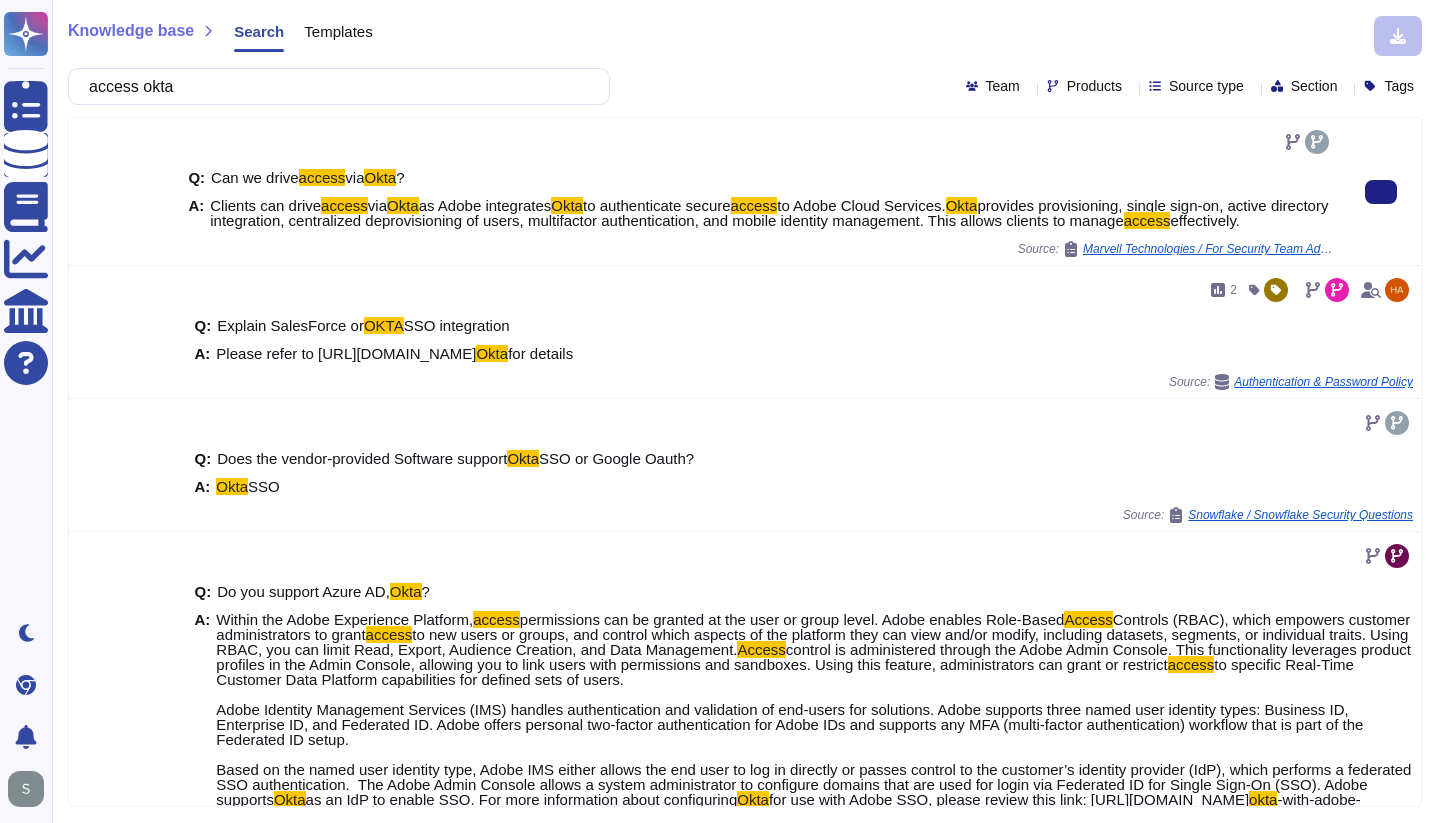 click on "Q: Can we drive  access  via  Okta ? A: Clients can drive  access  via  Okta  as Adobe integrates  Okta  to authenticate secure  access  to Adobe Cloud Services.  Okta  provides provisioning, single sign-on, active directory integration, centralized deprovisioning of users, multifactor authentication, and mobile identity management. This allows clients to manage  access  effectively." at bounding box center [760, 199] 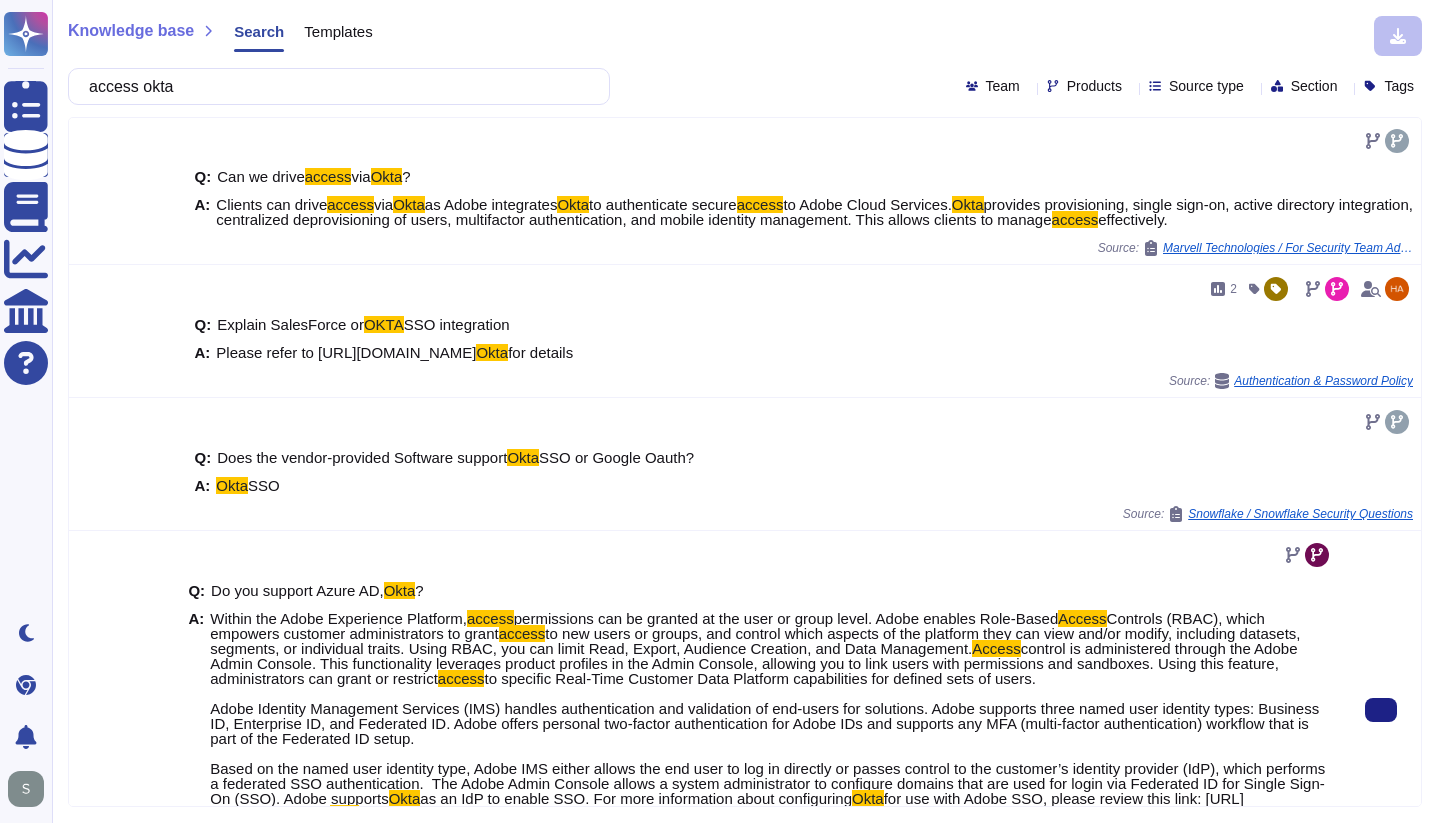scroll, scrollTop: 0, scrollLeft: 0, axis: both 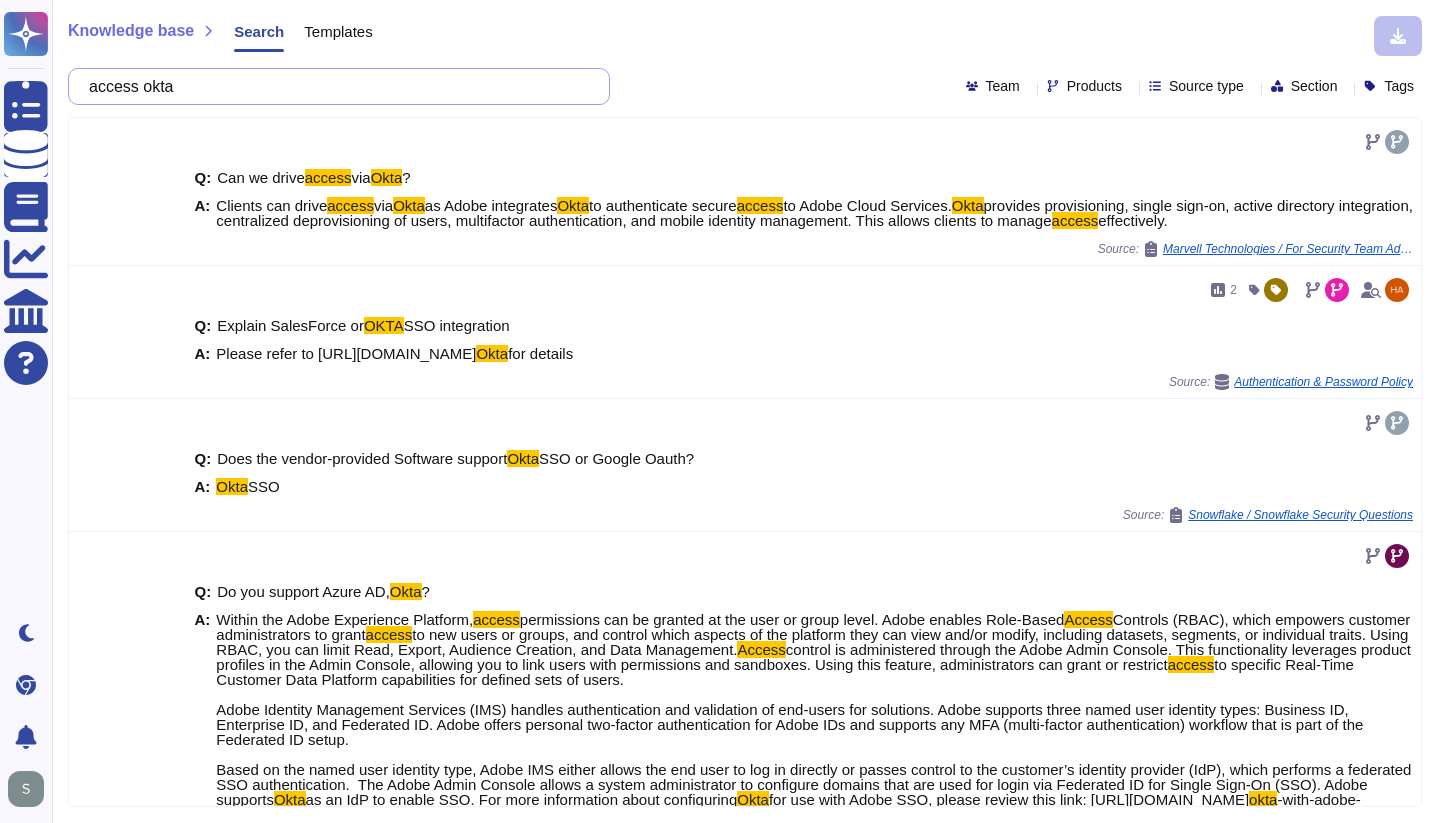drag, startPoint x: 252, startPoint y: 85, endPoint x: -38, endPoint y: 79, distance: 290.06207 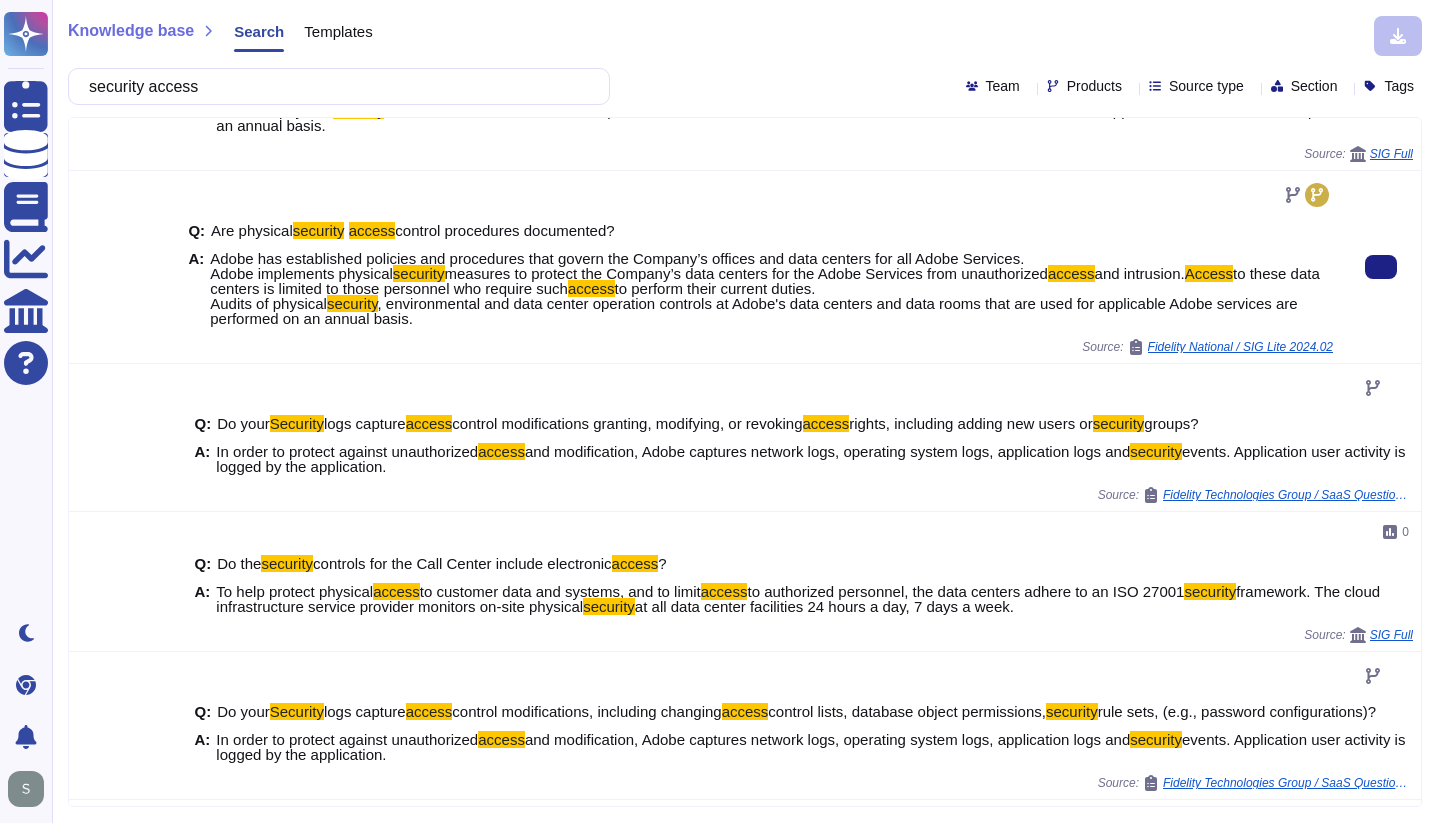 scroll, scrollTop: 28, scrollLeft: 0, axis: vertical 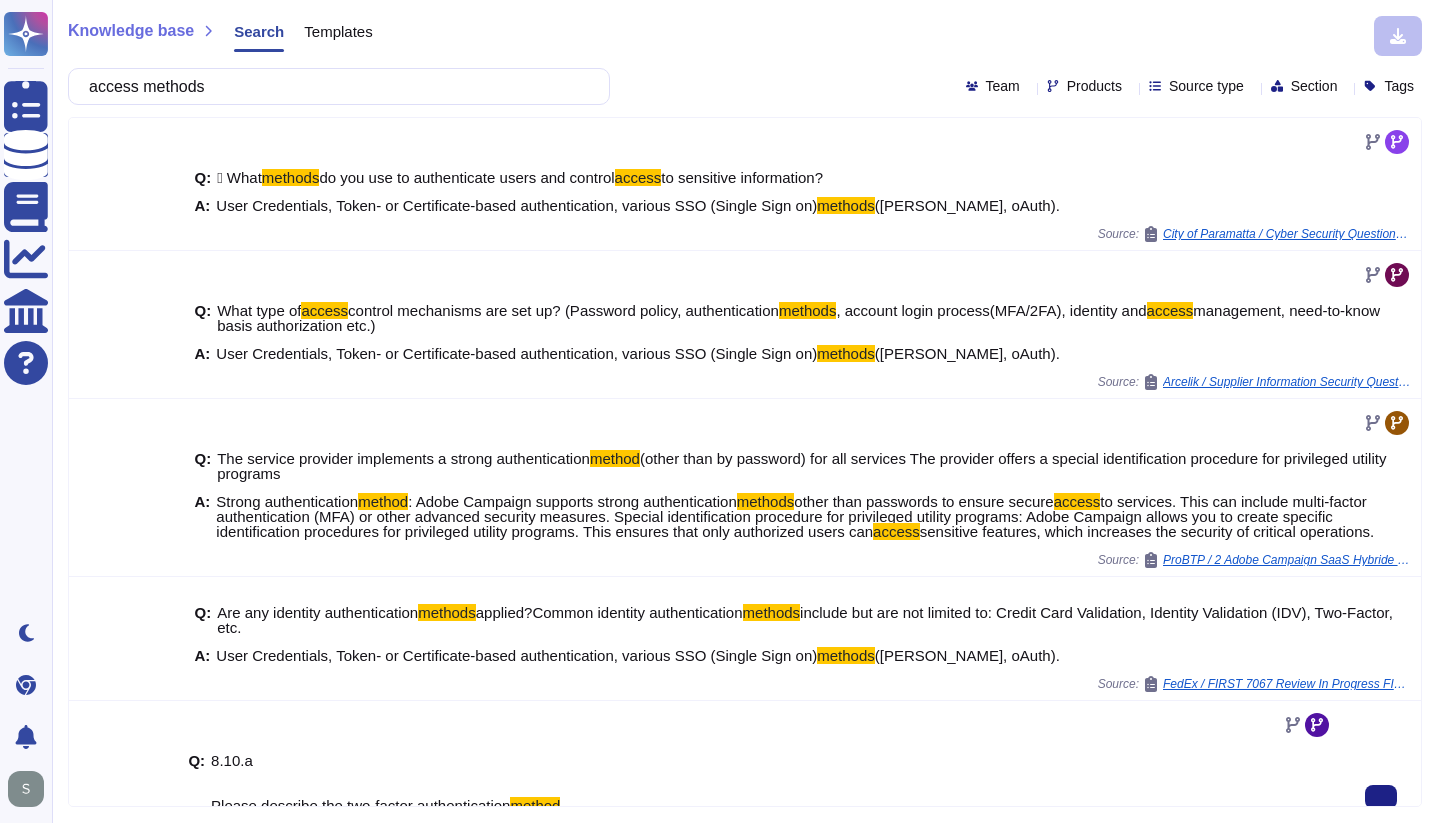 type on "access methods" 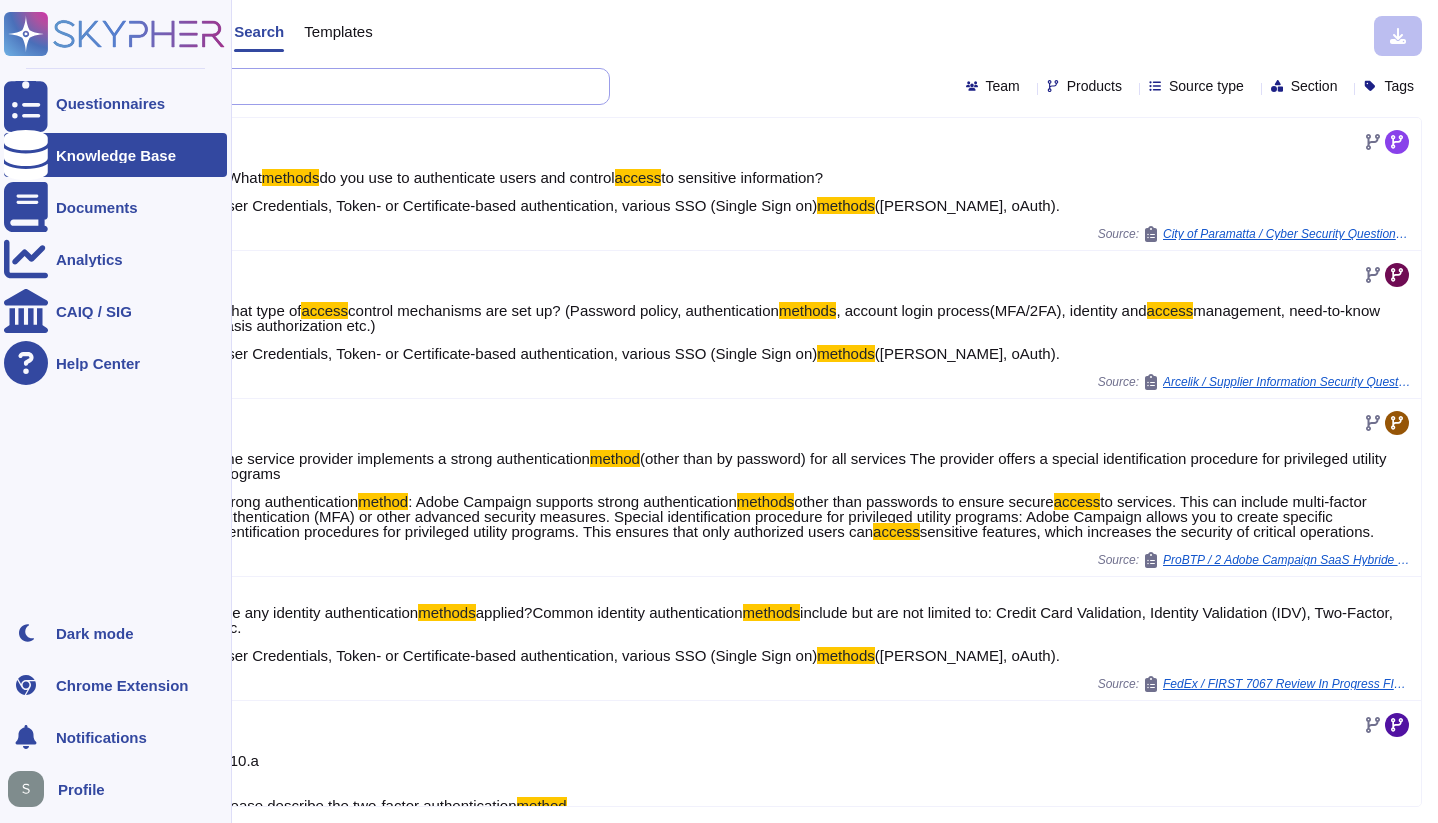 drag, startPoint x: 405, startPoint y: 91, endPoint x: 9, endPoint y: 62, distance: 397.06046 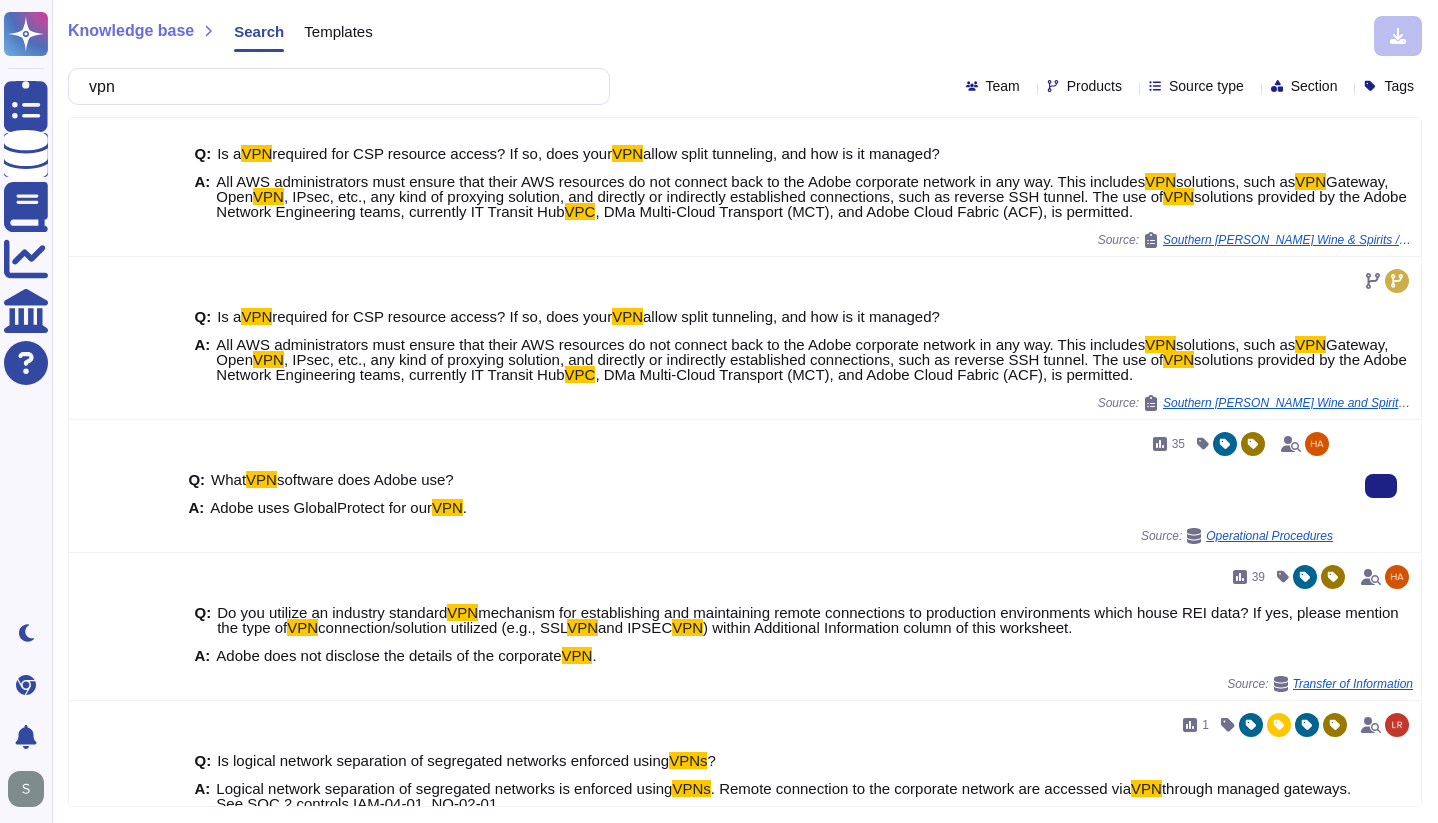 click on "Source: Operational Procedures" at bounding box center [760, 536] 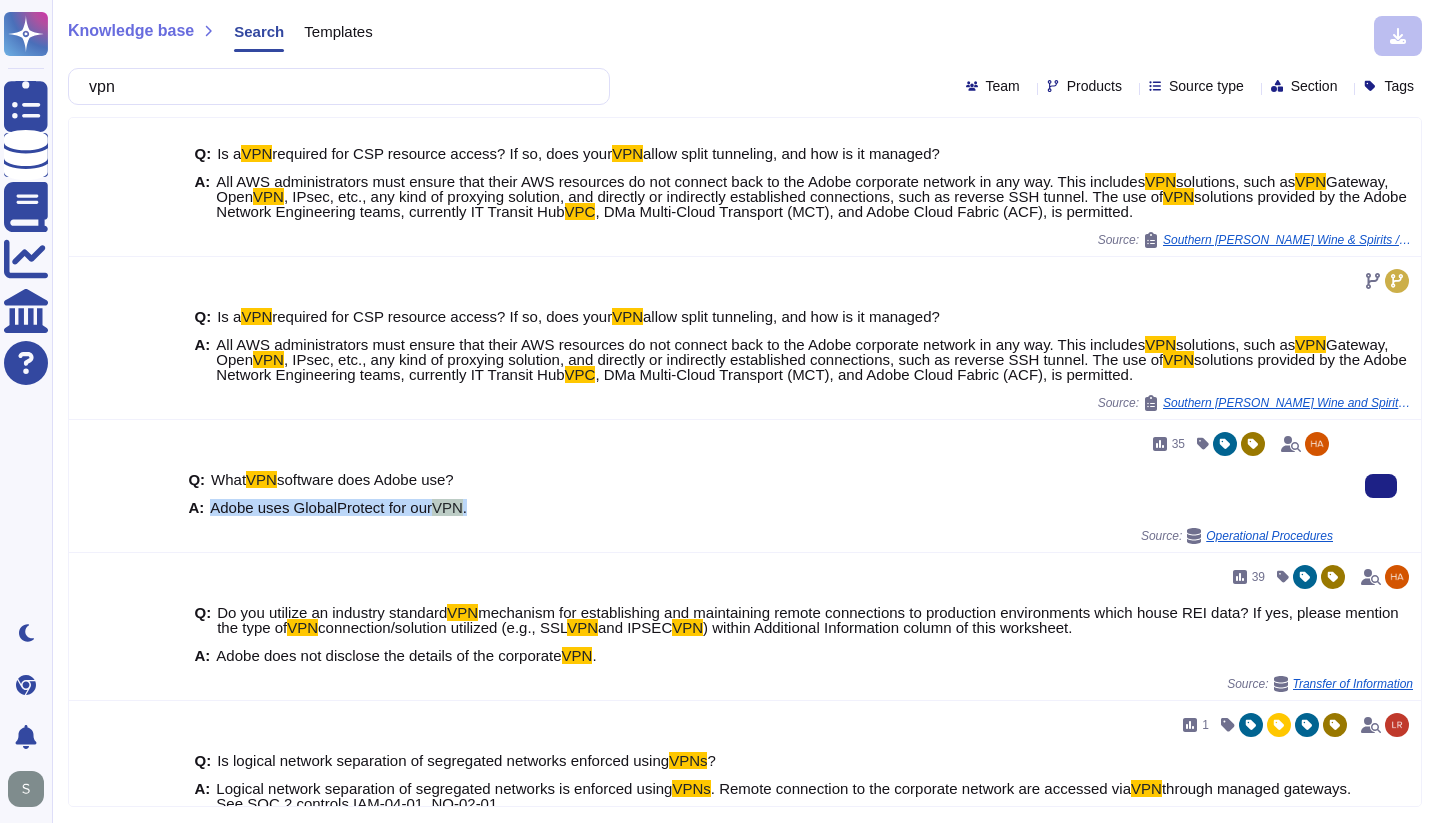 drag, startPoint x: 209, startPoint y: 508, endPoint x: 555, endPoint y: 511, distance: 346.013 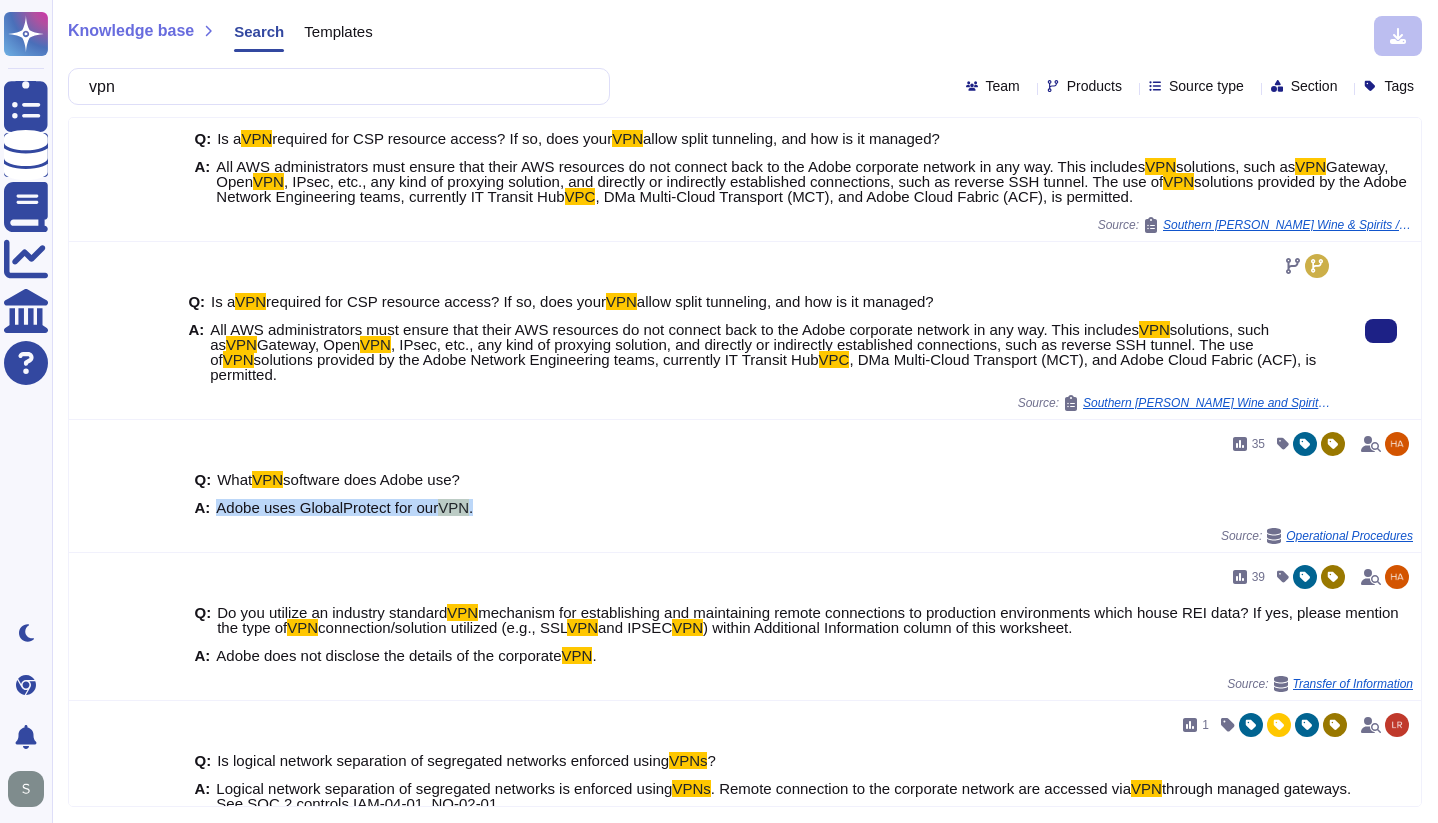 scroll, scrollTop: 36, scrollLeft: 0, axis: vertical 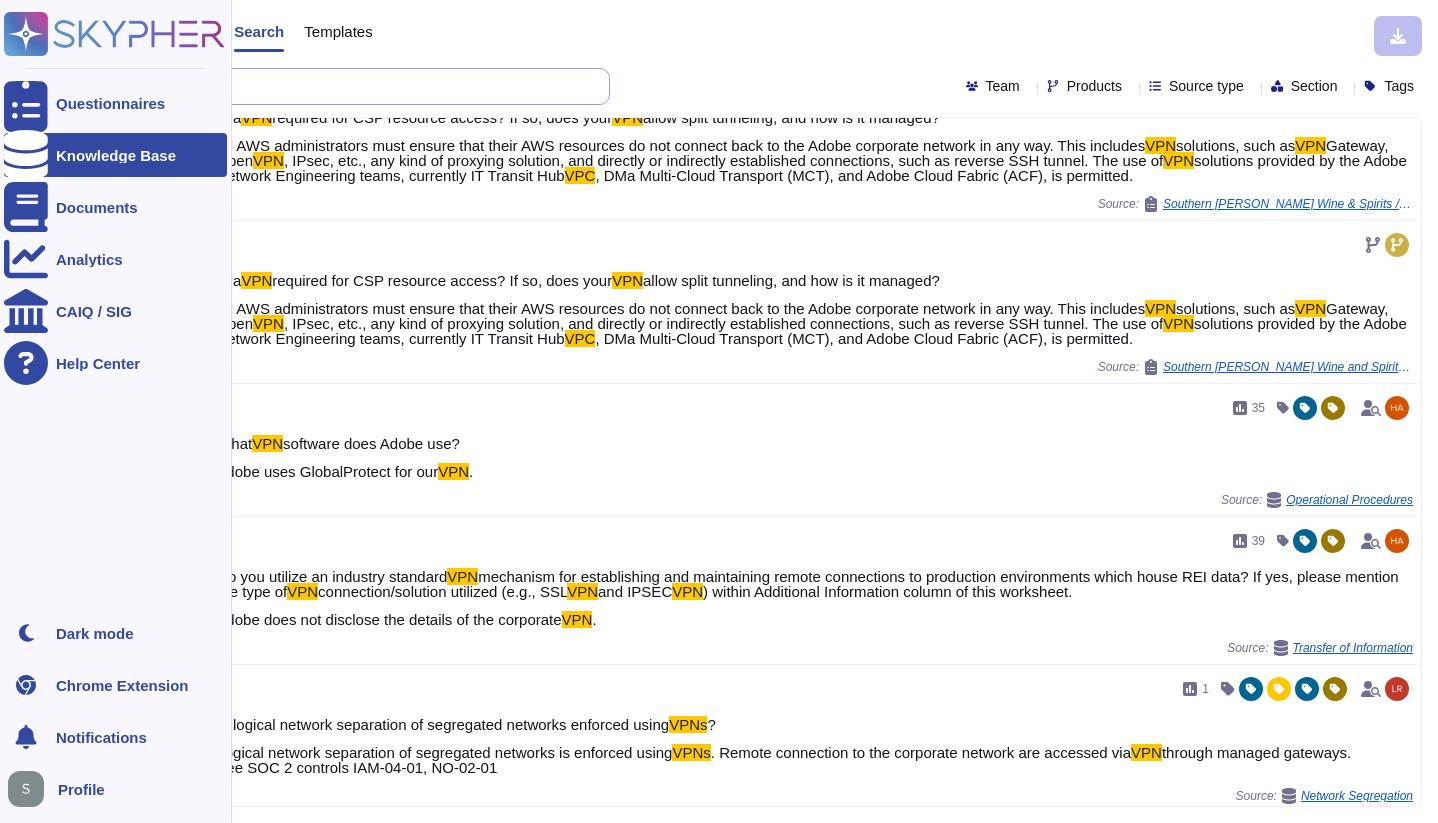 drag, startPoint x: 169, startPoint y: 97, endPoint x: 41, endPoint y: 78, distance: 129.40247 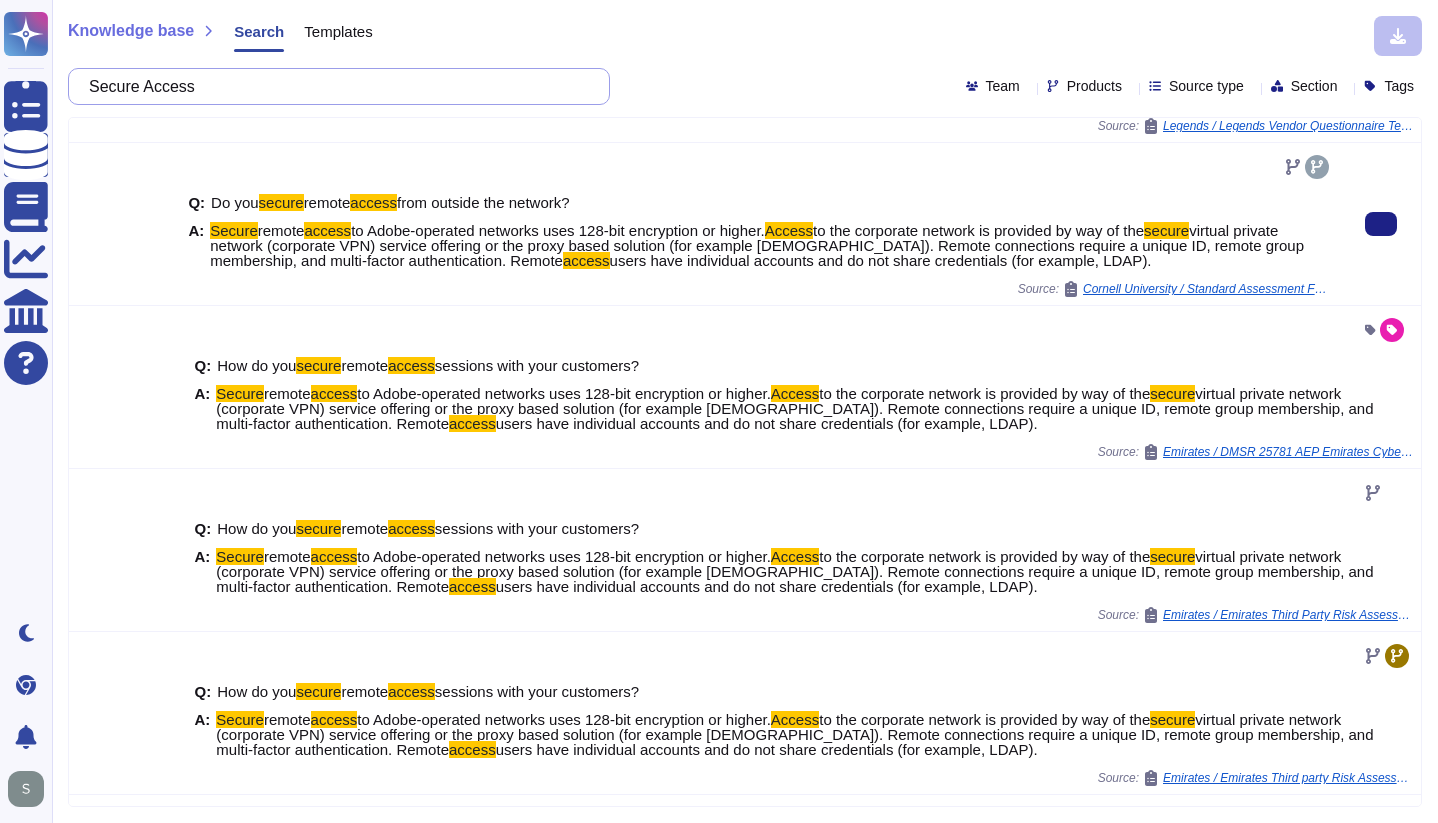 scroll, scrollTop: 0, scrollLeft: 0, axis: both 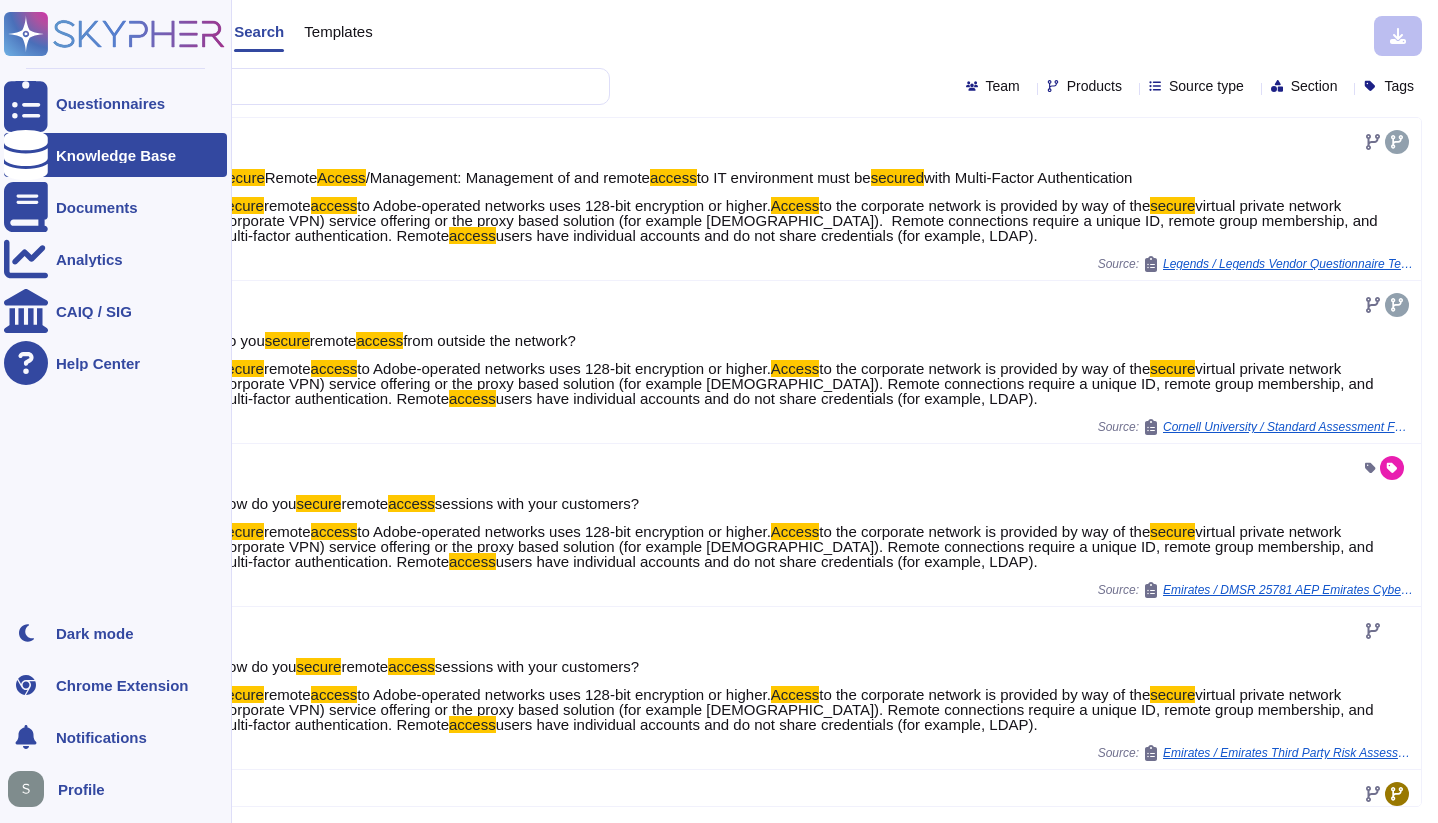 type on "Secure Access" 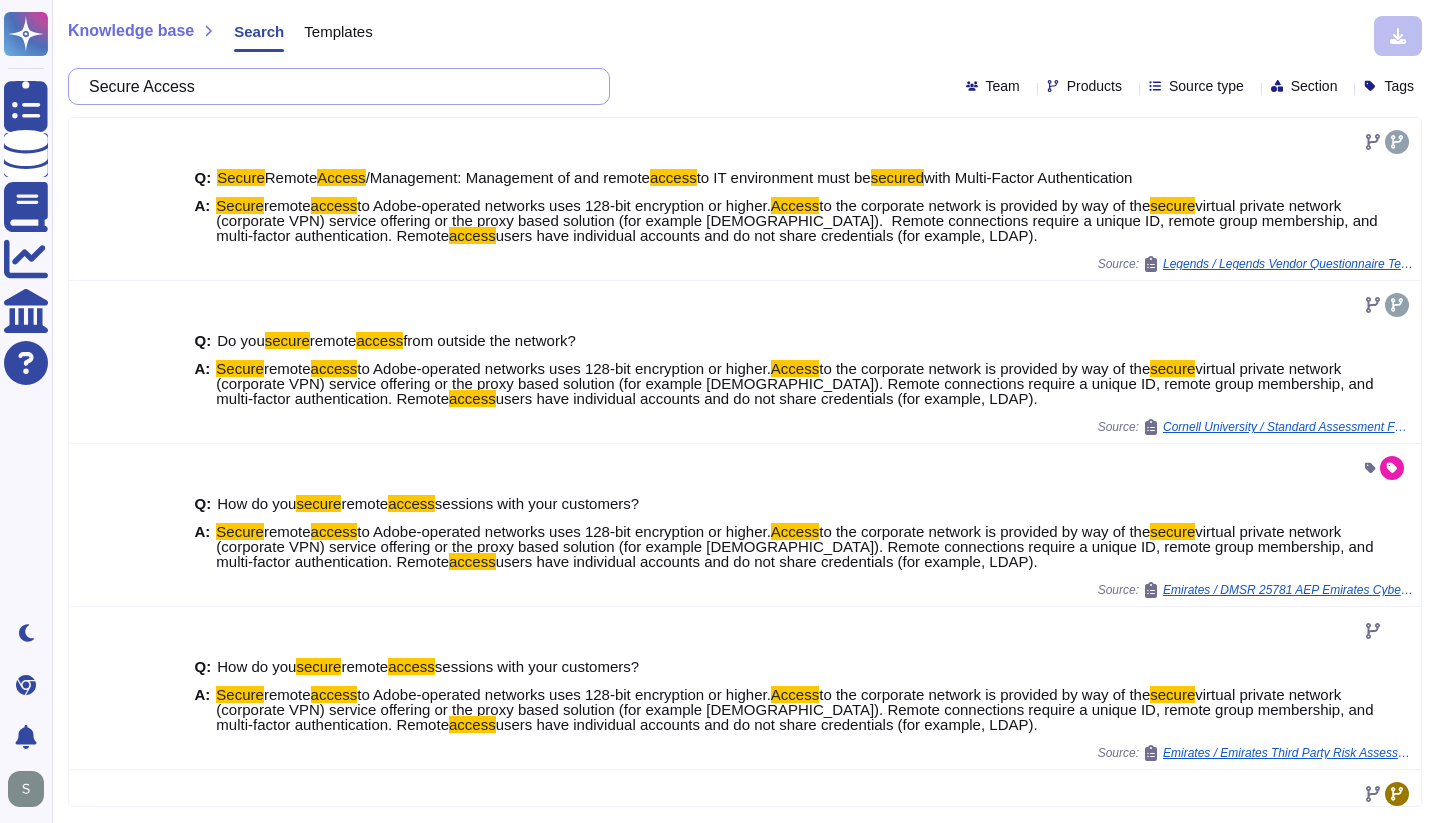 drag, startPoint x: 230, startPoint y: 91, endPoint x: 155, endPoint y: 93, distance: 75.026665 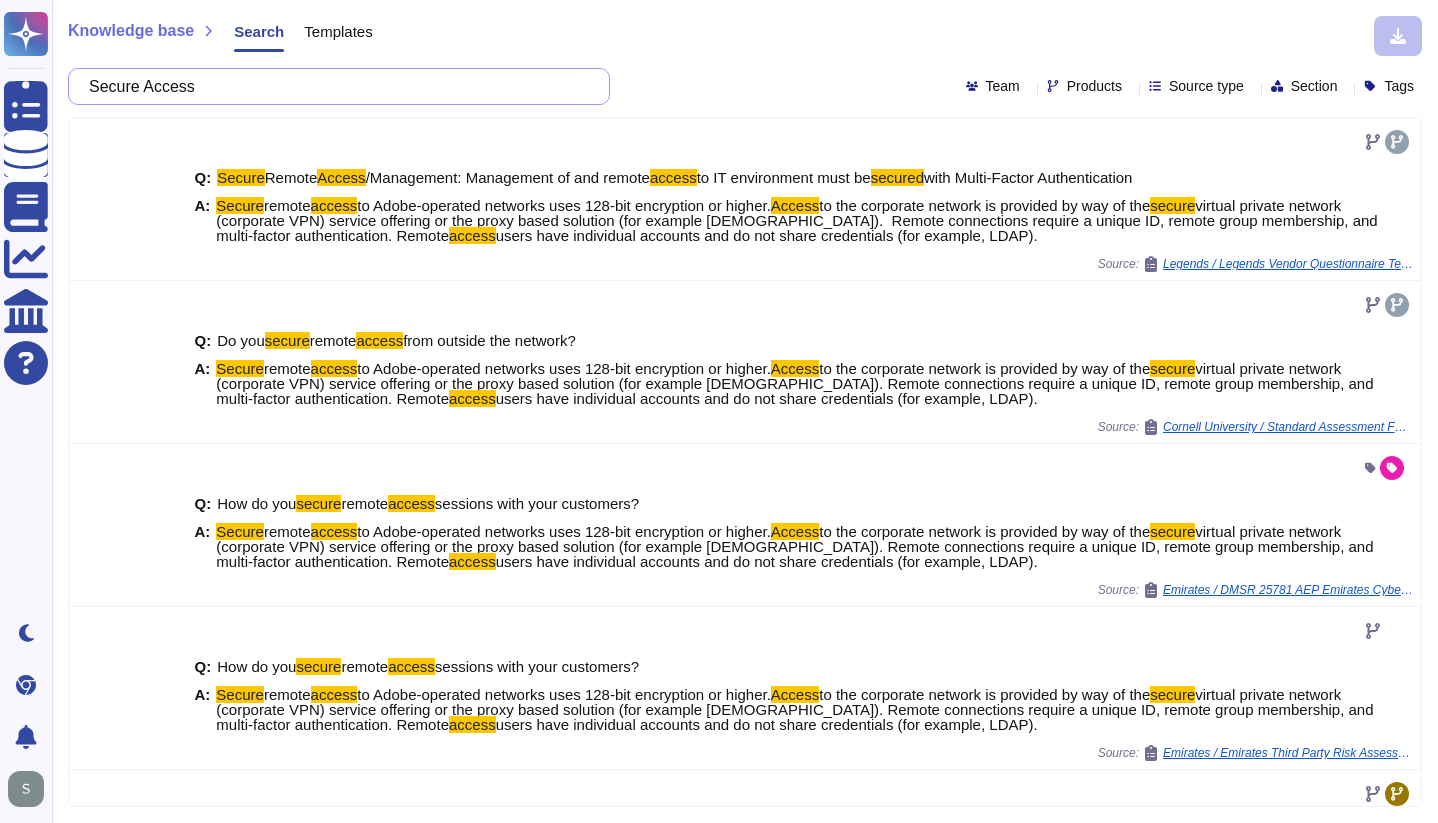 drag, startPoint x: 220, startPoint y: 85, endPoint x: 926, endPoint y: 52, distance: 706.7708 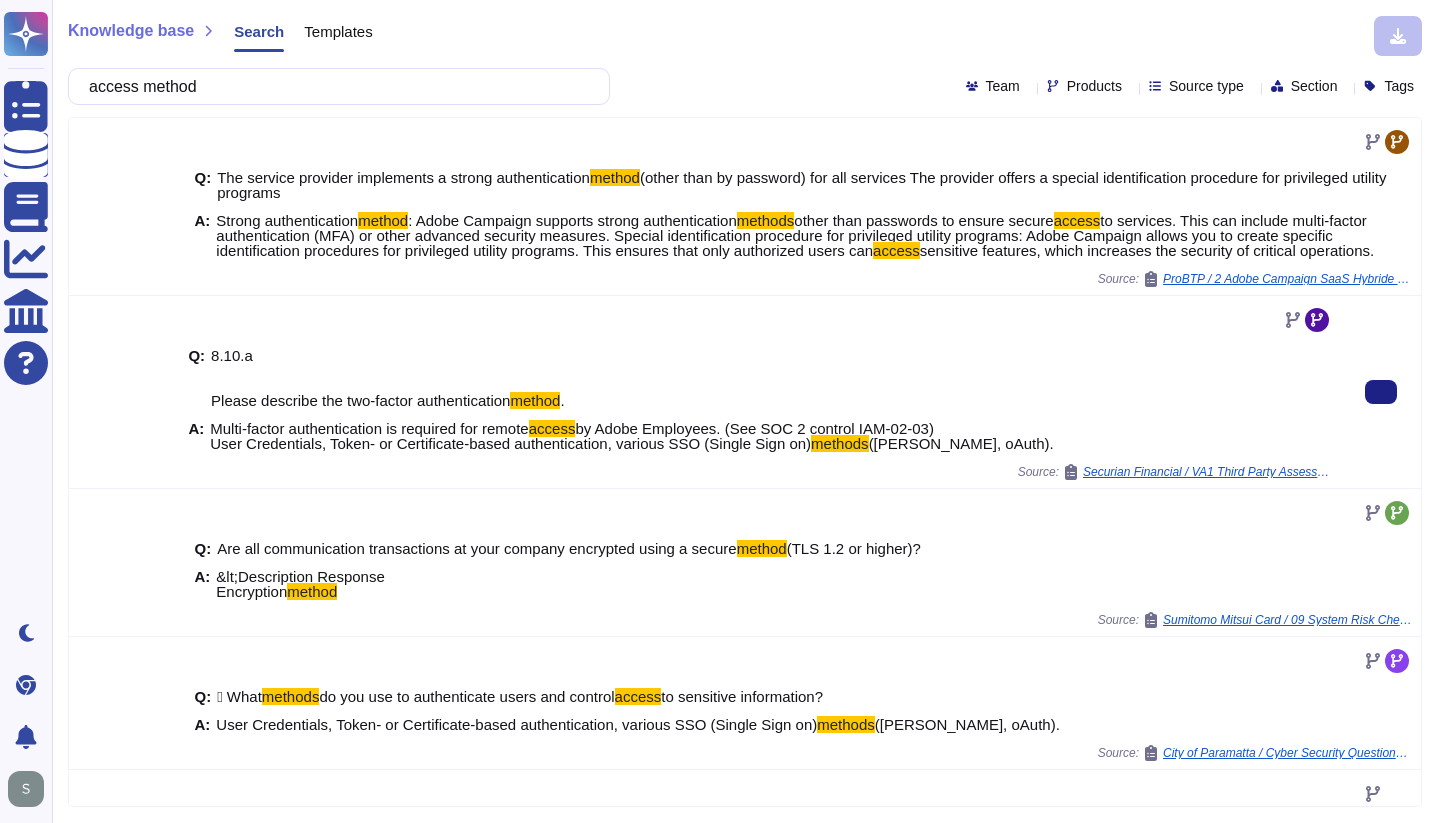 type on "access method" 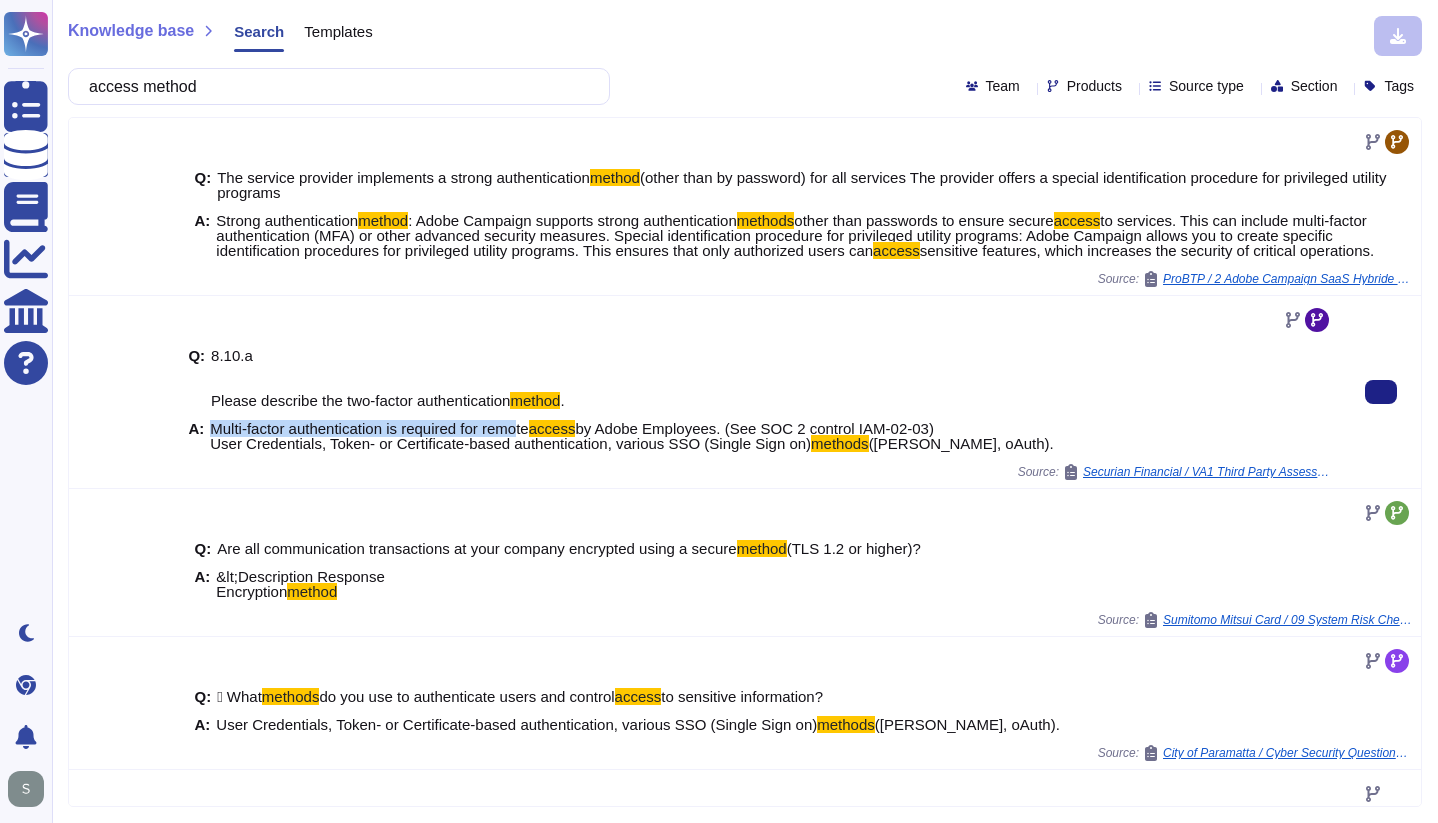 drag, startPoint x: 213, startPoint y: 442, endPoint x: 528, endPoint y: 442, distance: 315 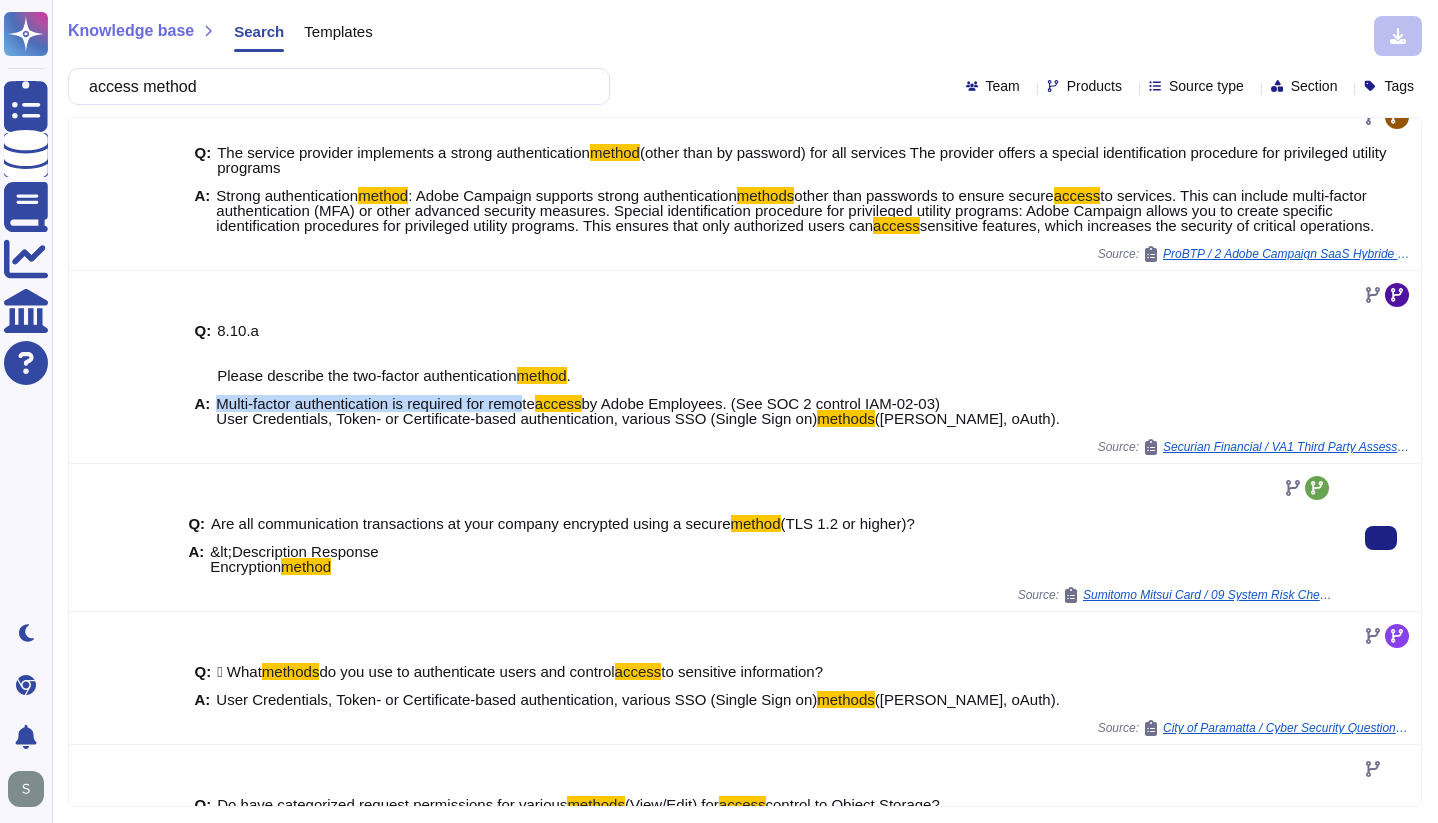 scroll, scrollTop: 28, scrollLeft: 0, axis: vertical 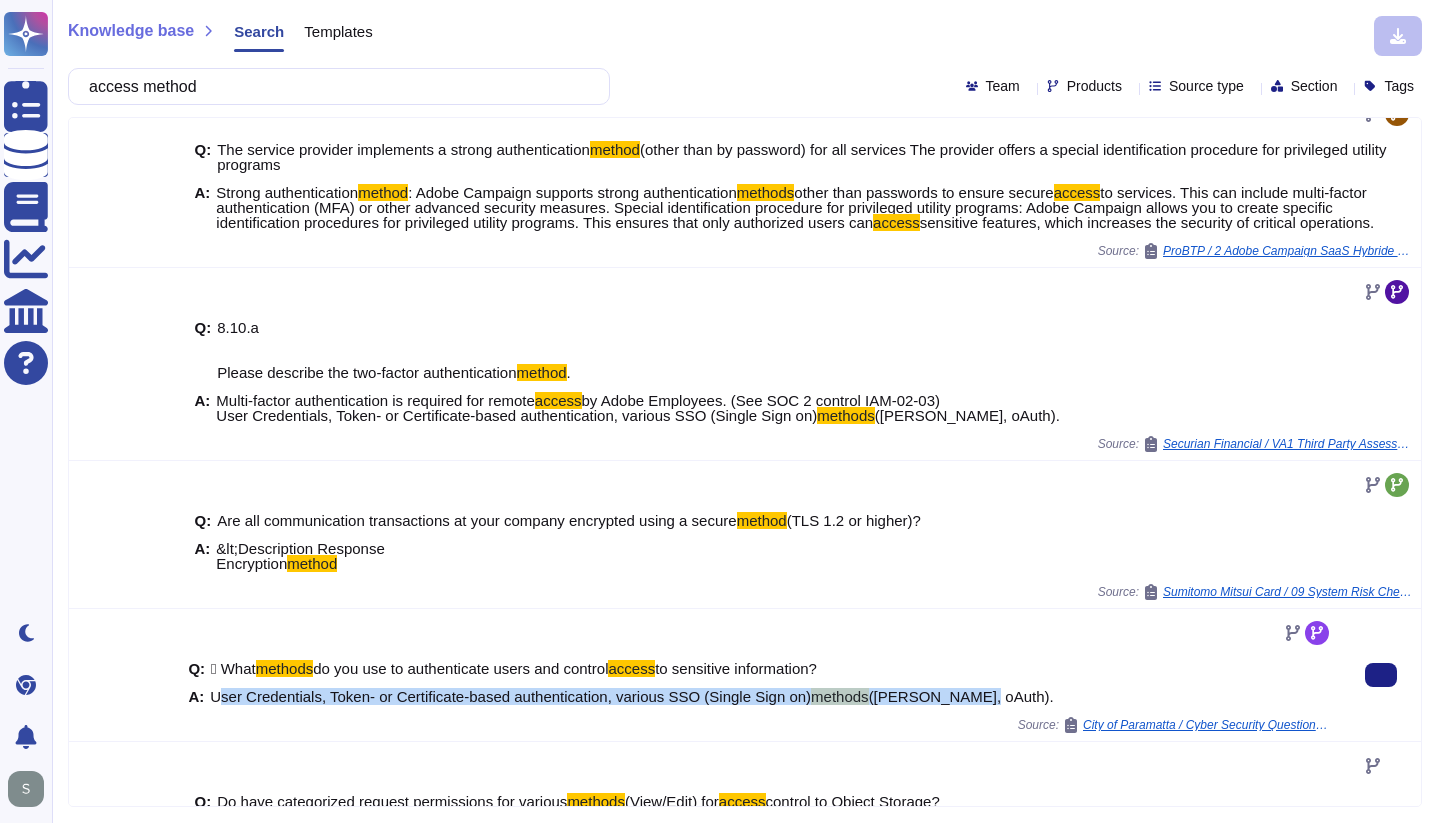 drag, startPoint x: 215, startPoint y: 710, endPoint x: 973, endPoint y: 723, distance: 758.11145 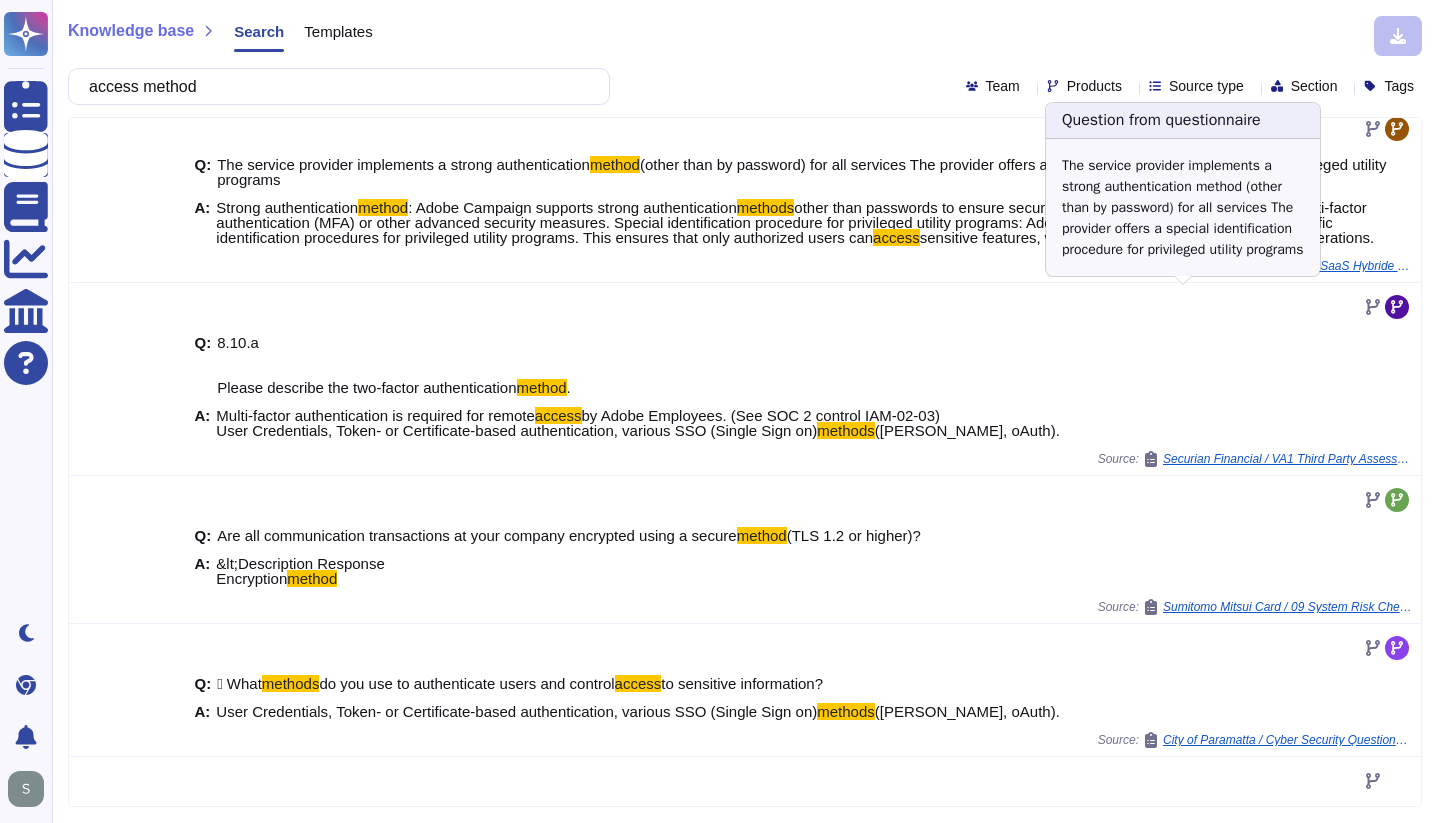 scroll, scrollTop: 0, scrollLeft: 0, axis: both 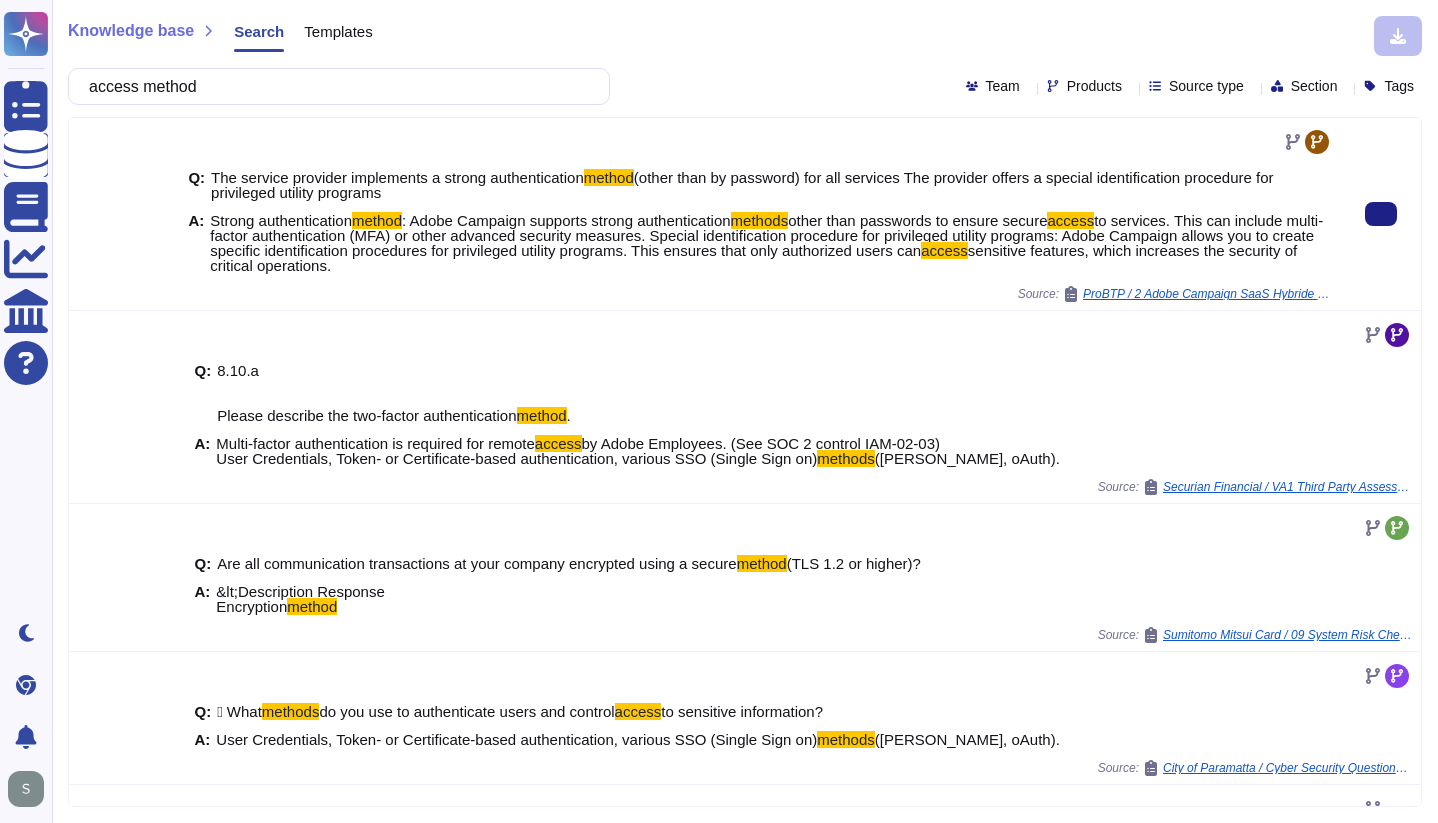 click on "to services. This can include multi-factor authentication (MFA) or other advanced security measures. Special identification procedure for privileged utility programs: Adobe Campaign allows you to create specific identification procedures for privileged utility programs. This ensures that only authorized users can" at bounding box center (766, 235) 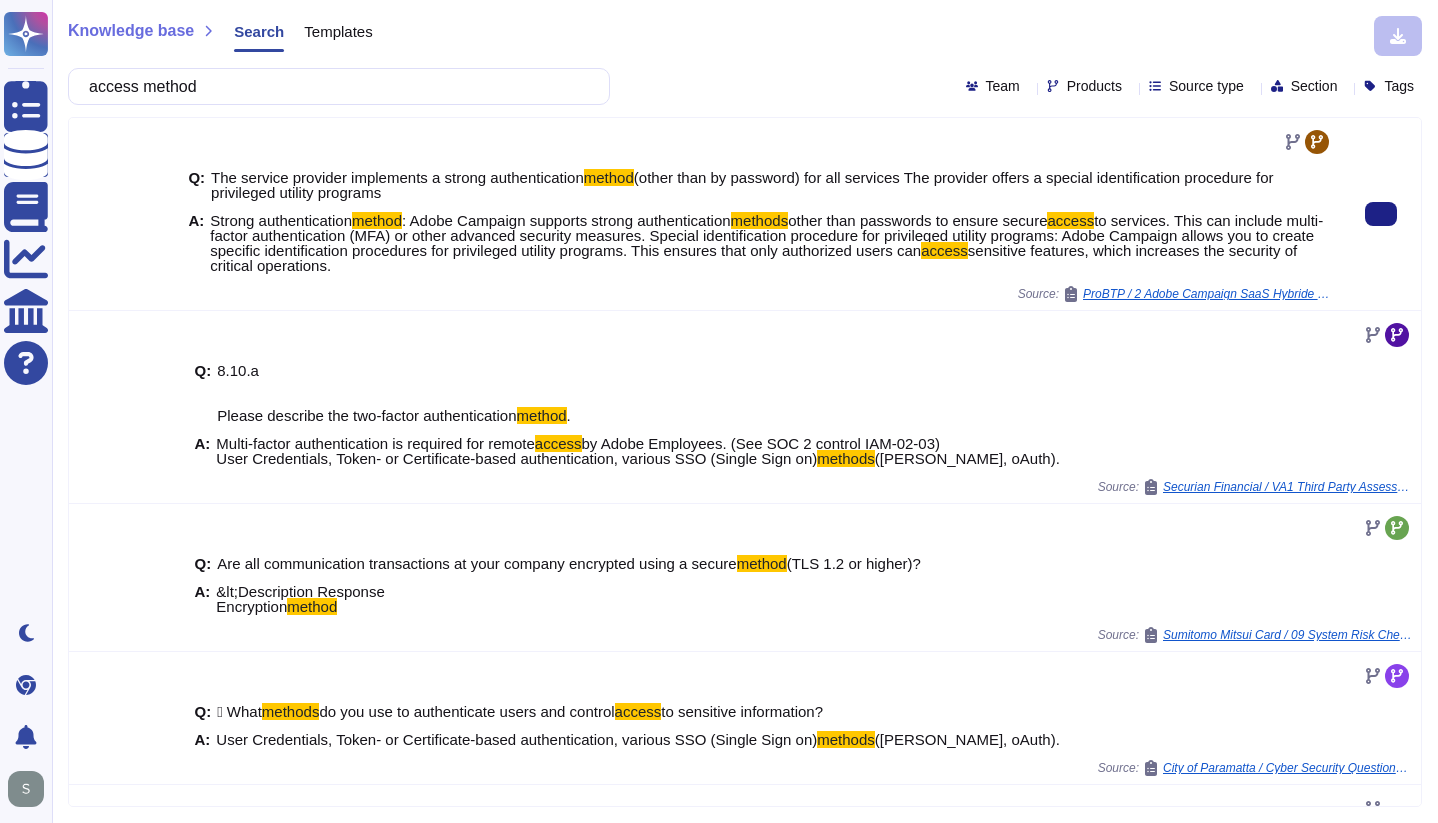 drag, startPoint x: 211, startPoint y: 219, endPoint x: 543, endPoint y: 278, distance: 337.20172 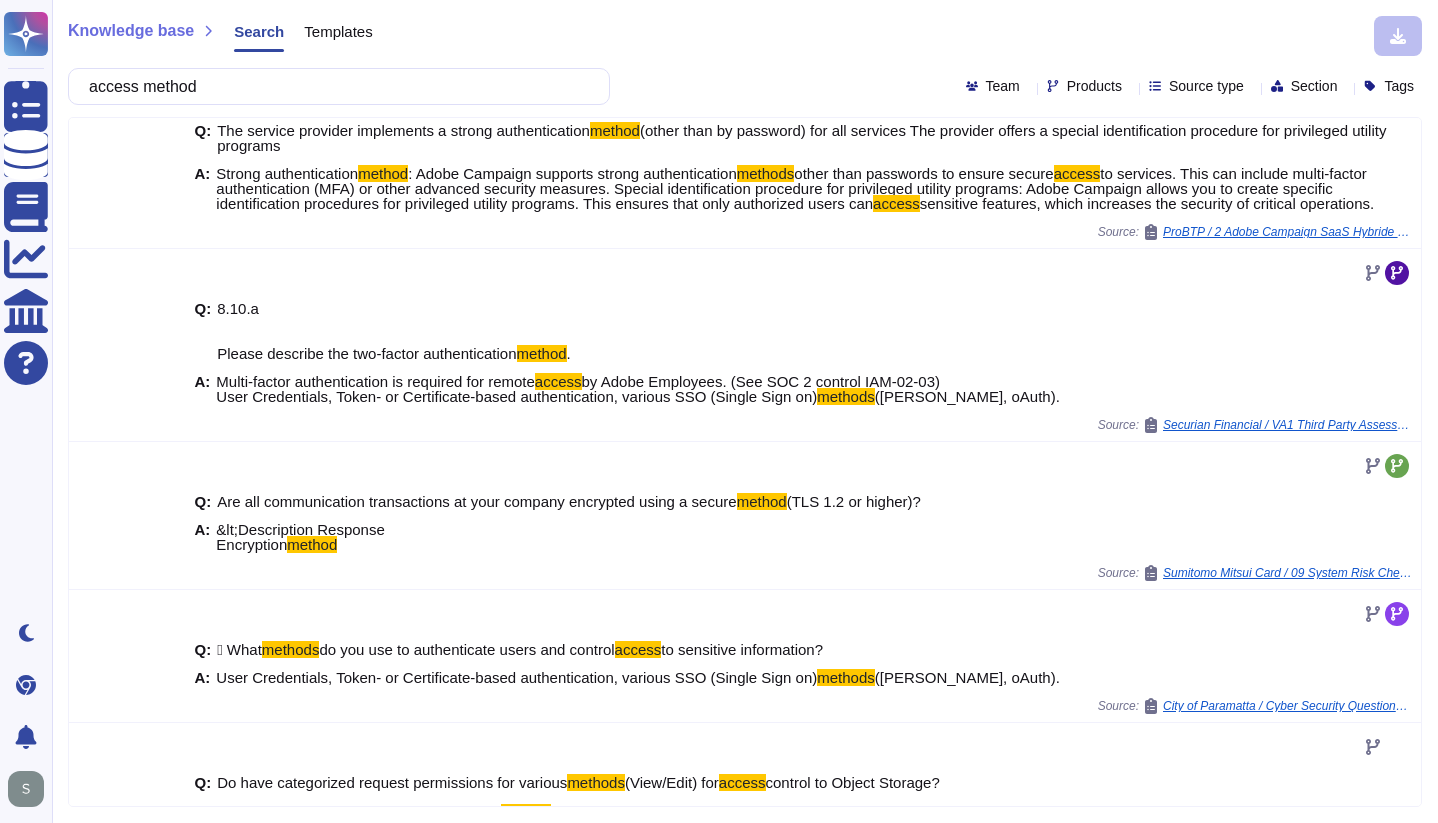 scroll, scrollTop: 71, scrollLeft: 0, axis: vertical 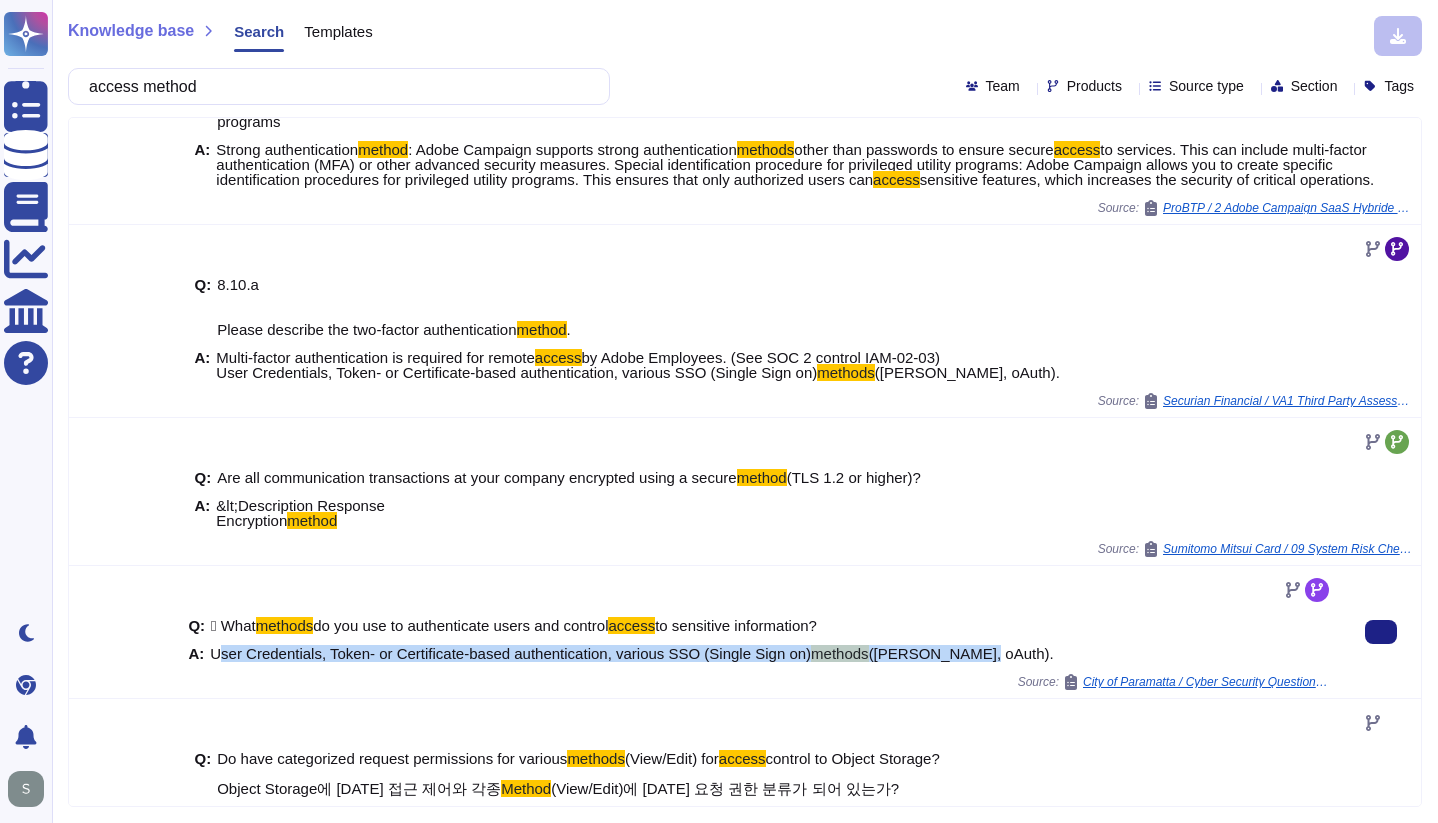 drag, startPoint x: 215, startPoint y: 668, endPoint x: 1003, endPoint y: 672, distance: 788.01013 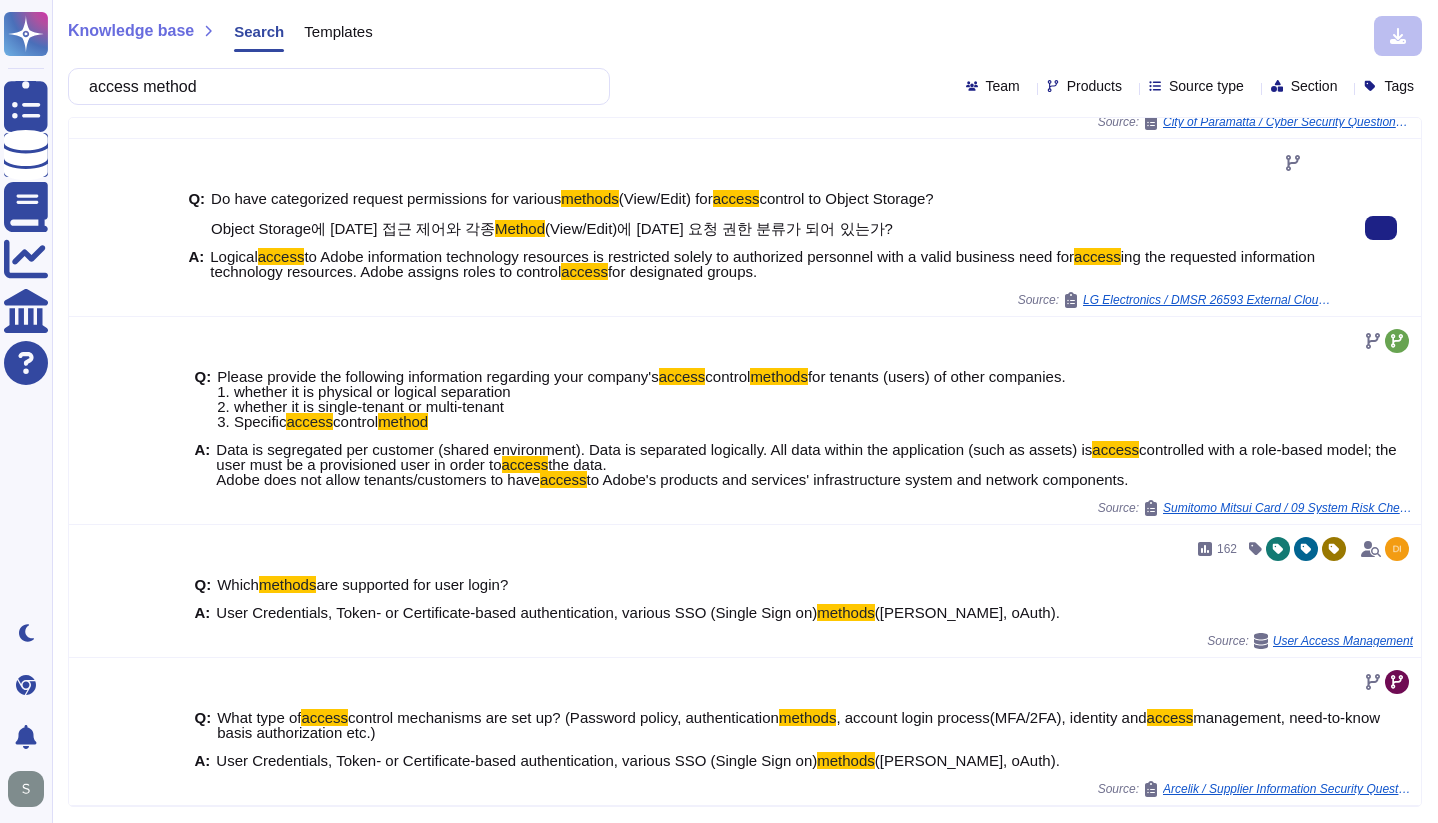 scroll, scrollTop: 650, scrollLeft: 0, axis: vertical 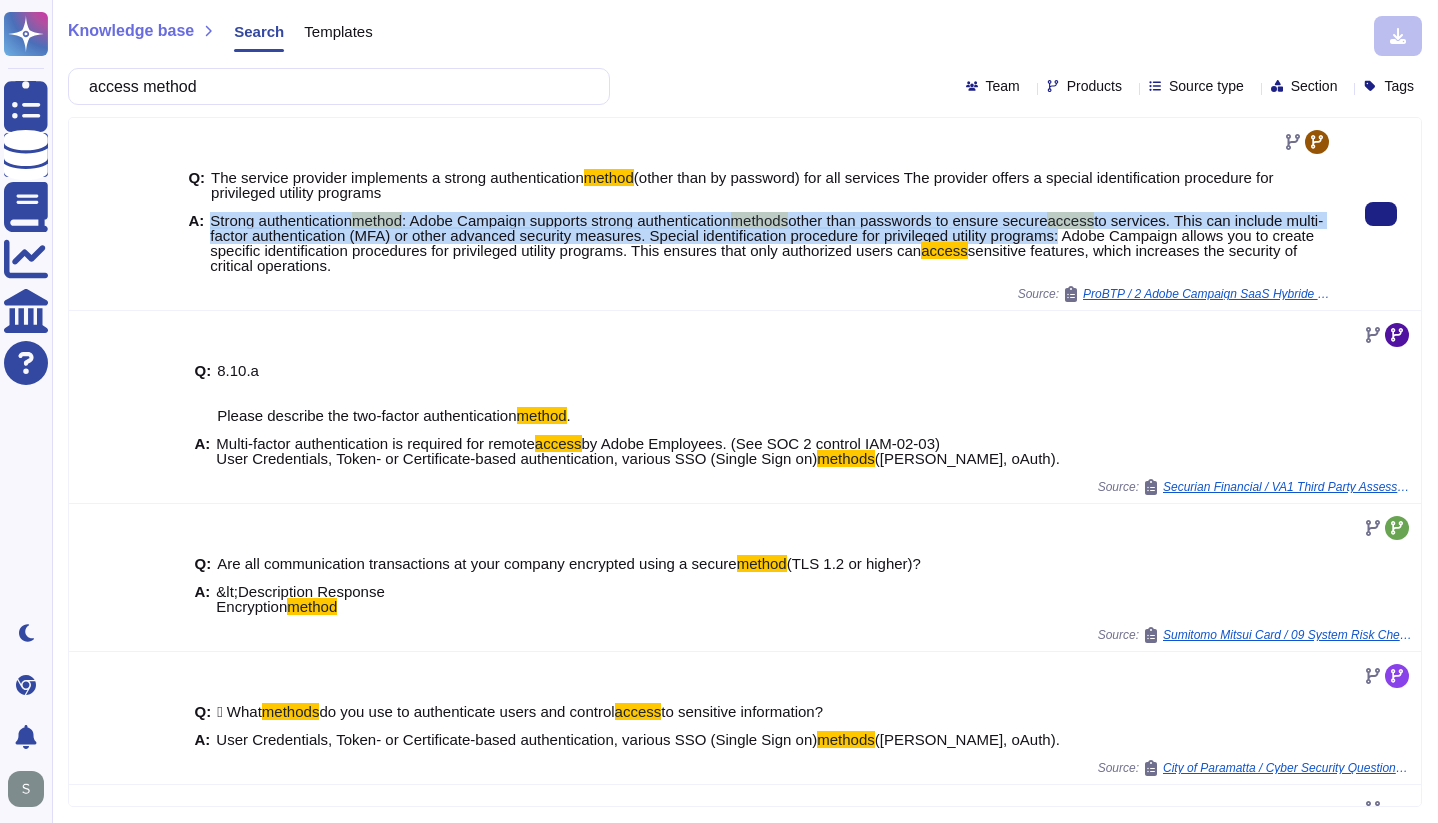 drag, startPoint x: 212, startPoint y: 211, endPoint x: 1178, endPoint y: 234, distance: 966.27374 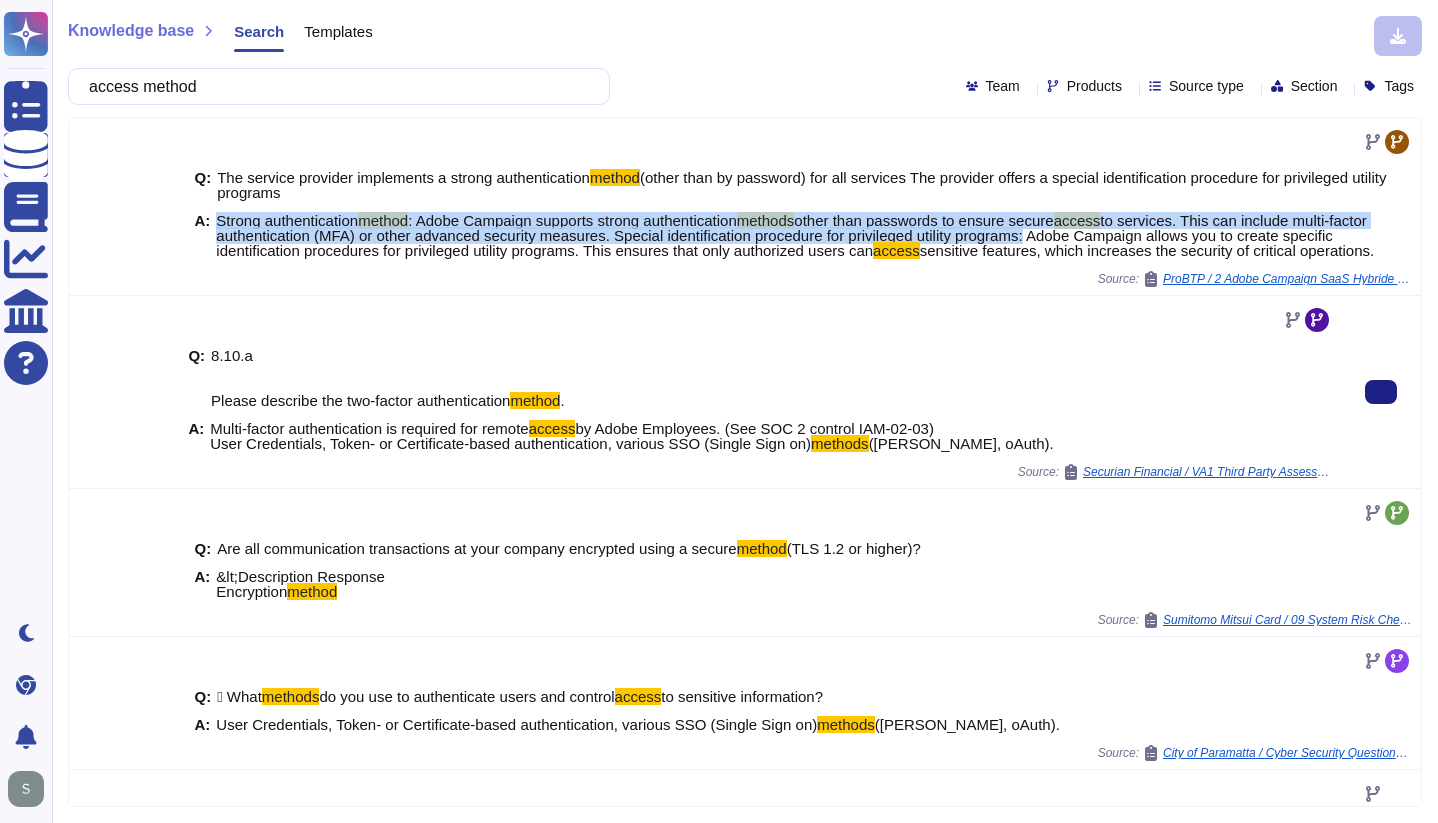 copy on "Strong authentication  method : Adobe Campaign supports strong authentication  methods  other than passwords to ensure secure  access  to services. This can include multi-factor authentication (MFA) or other advanced security measures. Special identification procedure for privileged utility programs" 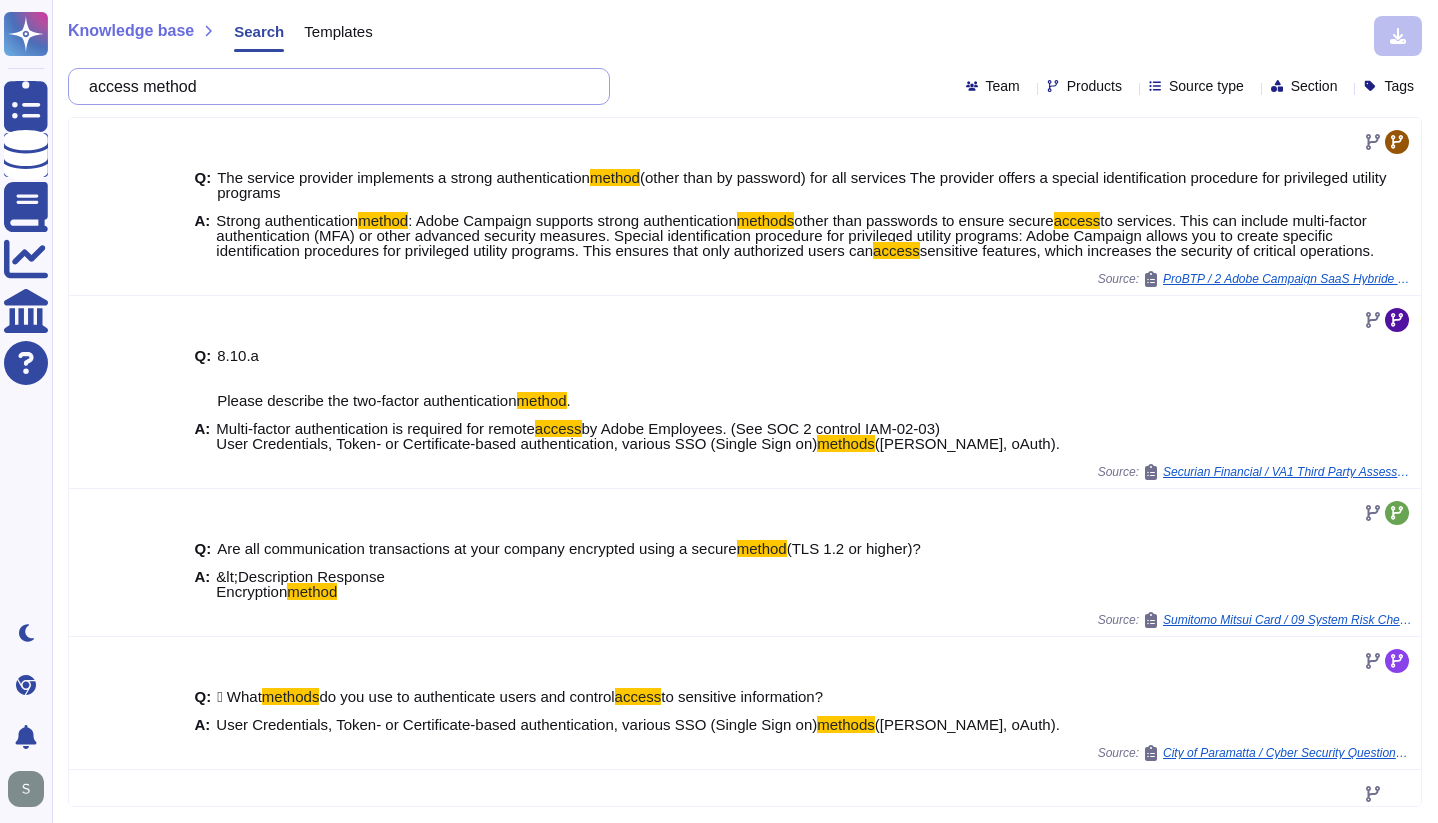 click on "access method" at bounding box center (334, 86) 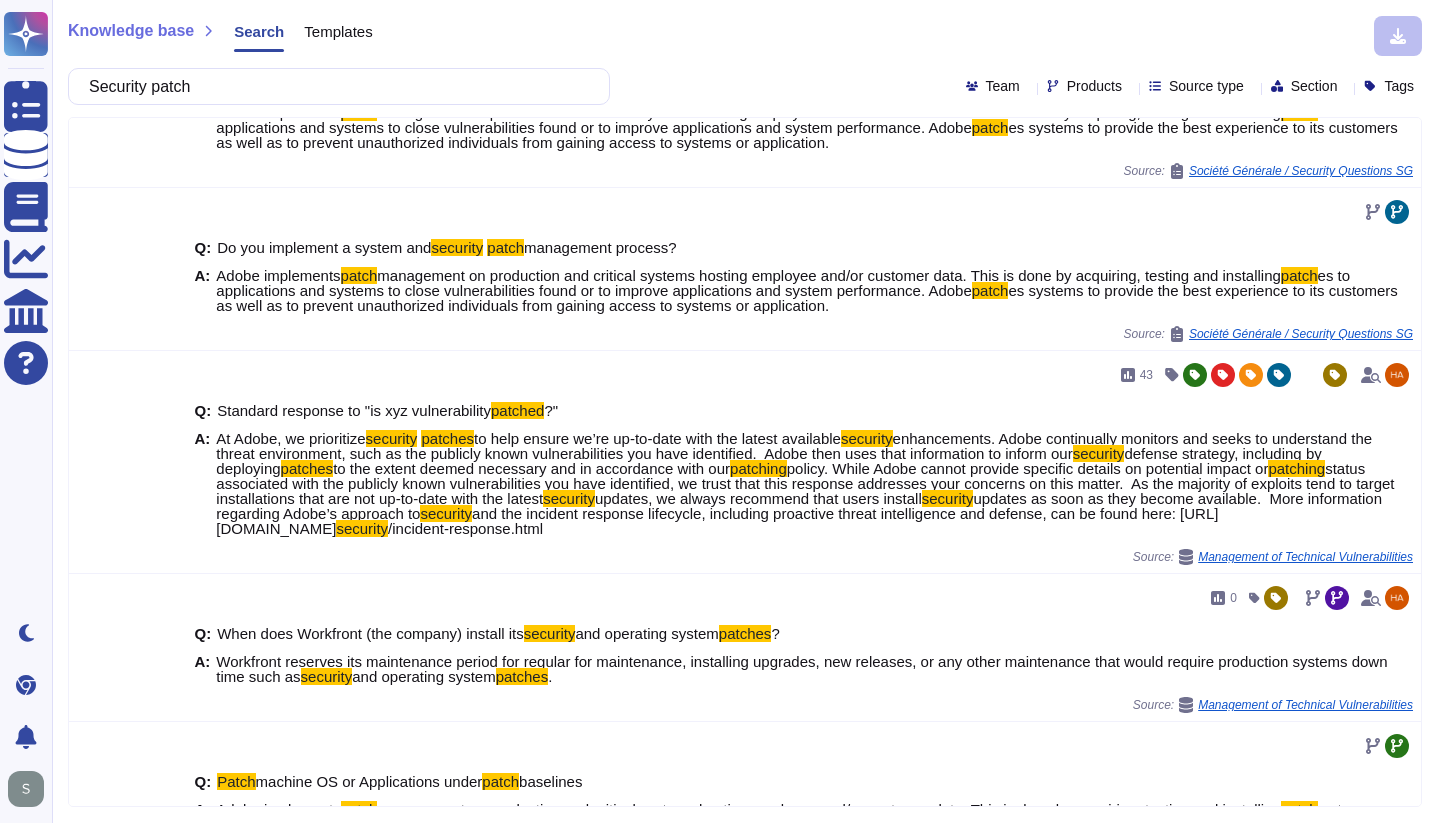 scroll, scrollTop: 968, scrollLeft: 0, axis: vertical 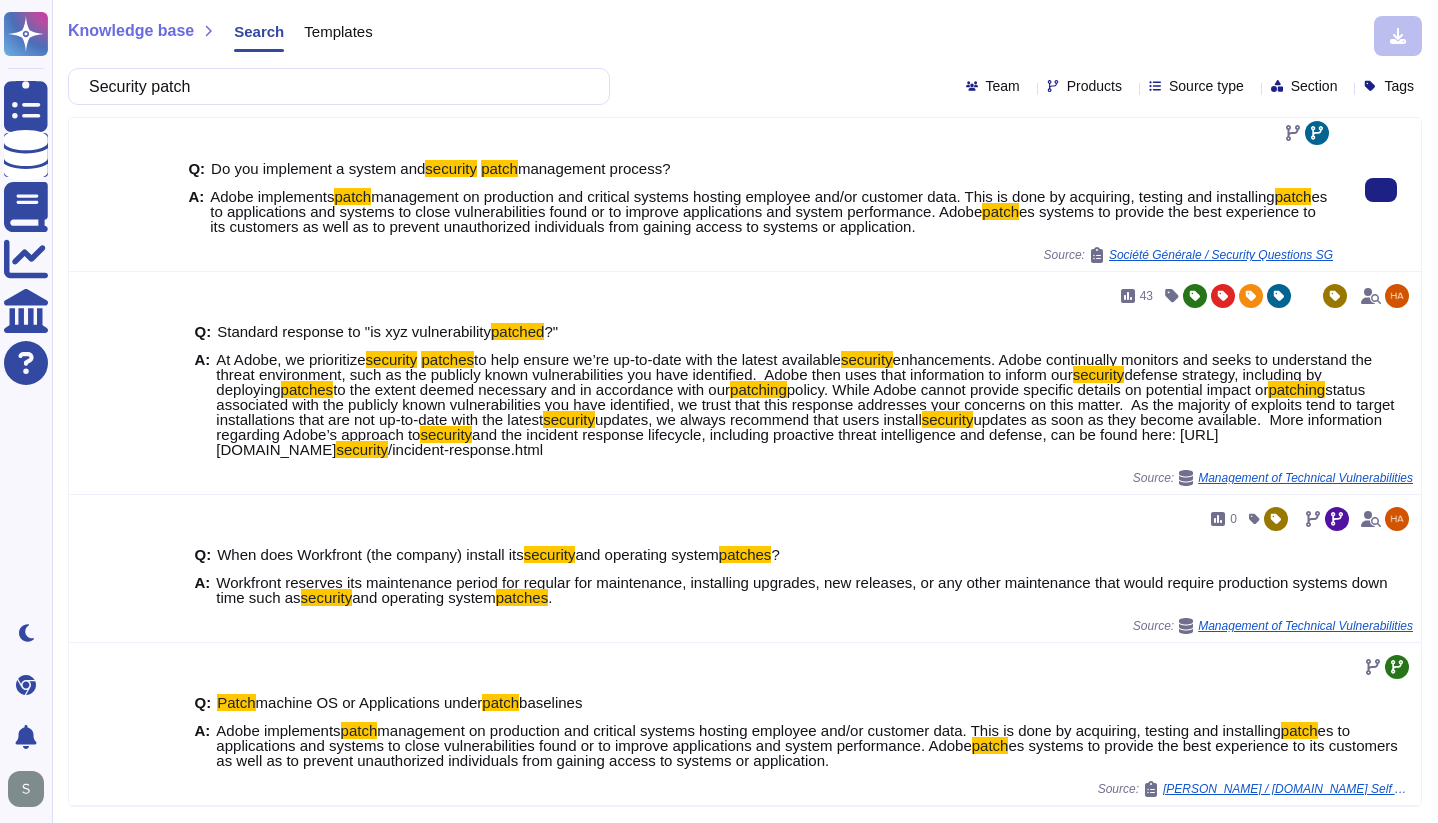 drag, startPoint x: 1002, startPoint y: 237, endPoint x: 356, endPoint y: 202, distance: 646.94745 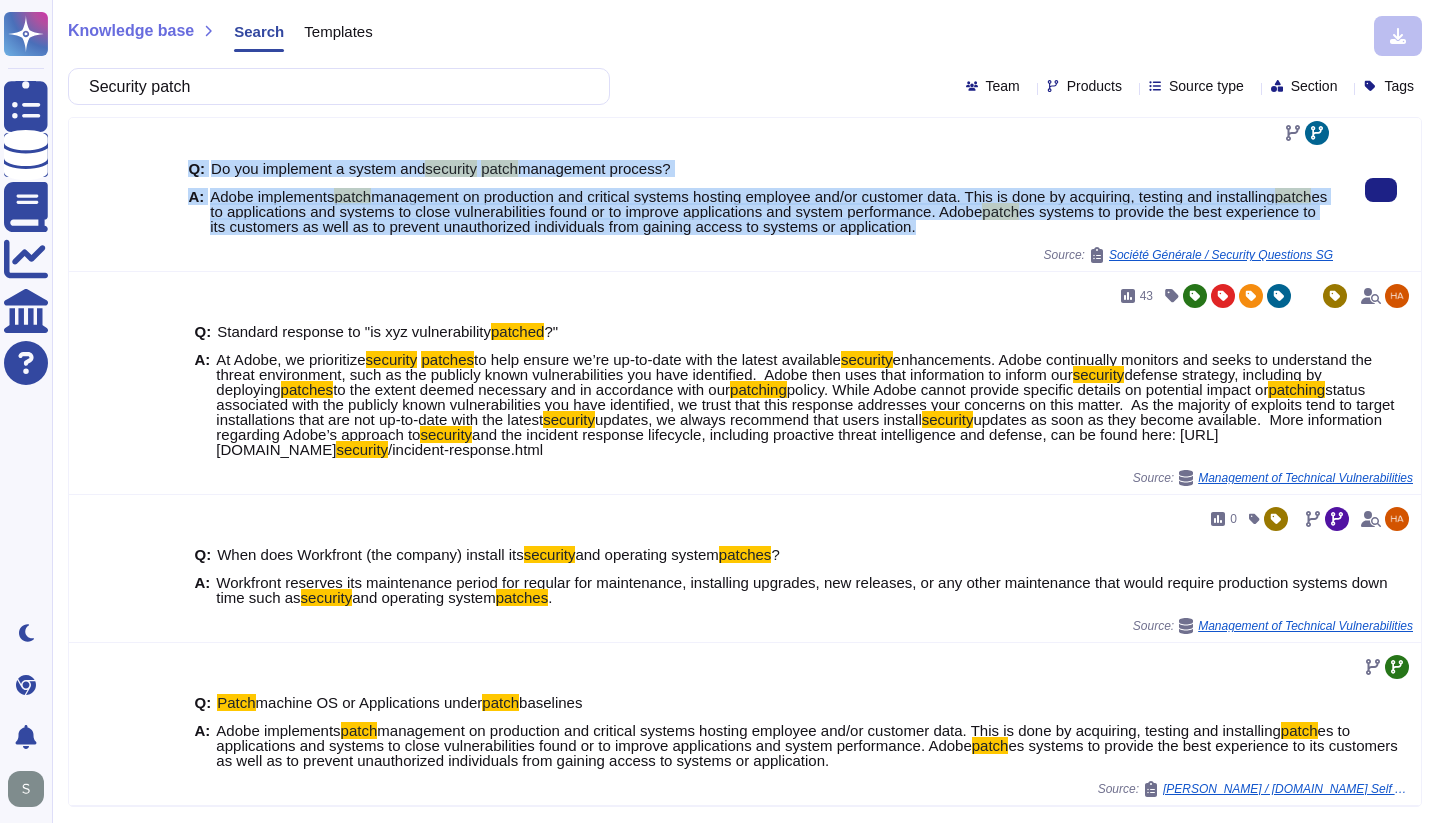 drag, startPoint x: 285, startPoint y: 166, endPoint x: 1211, endPoint y: 226, distance: 927.94183 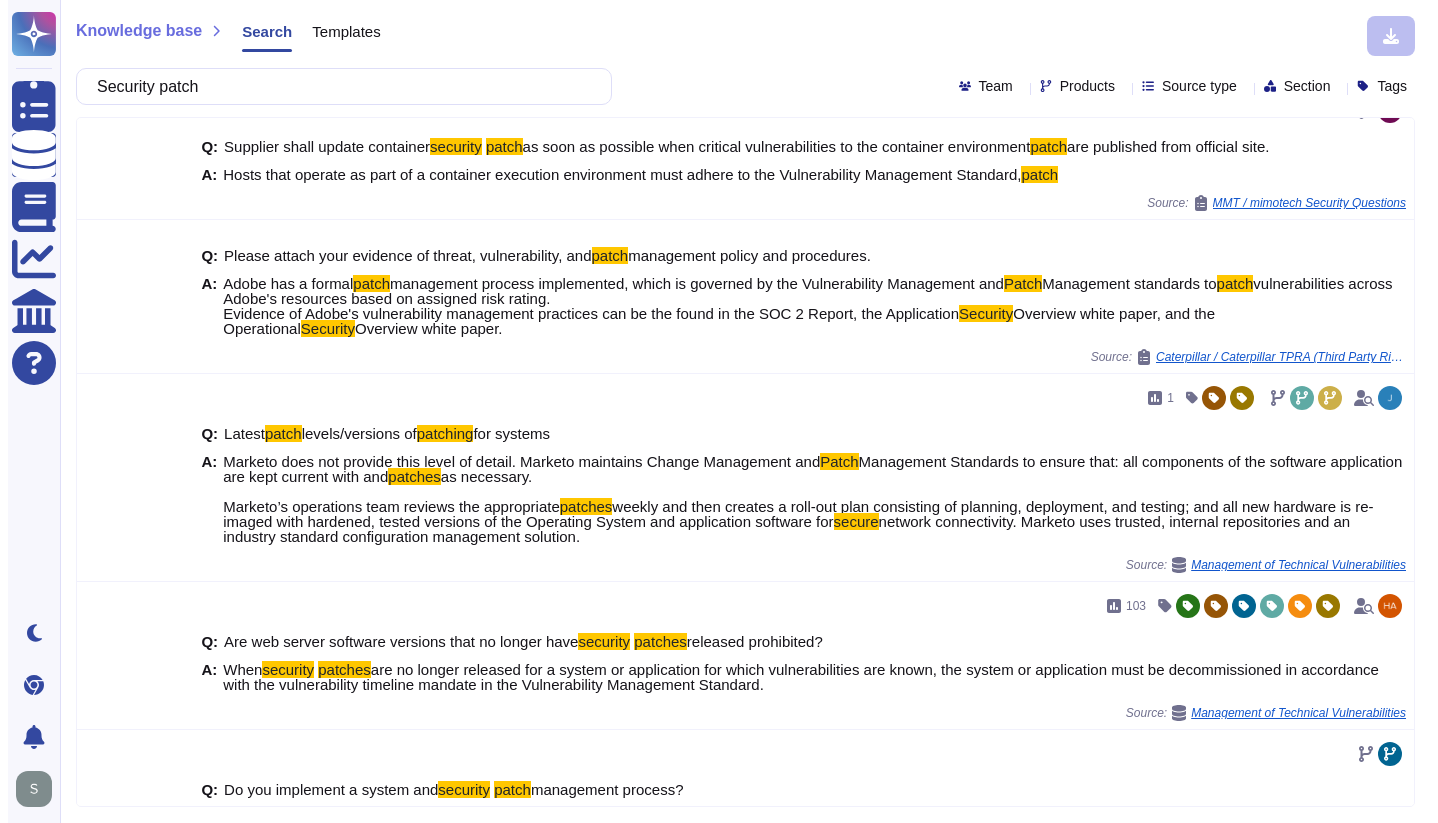 scroll, scrollTop: 0, scrollLeft: 0, axis: both 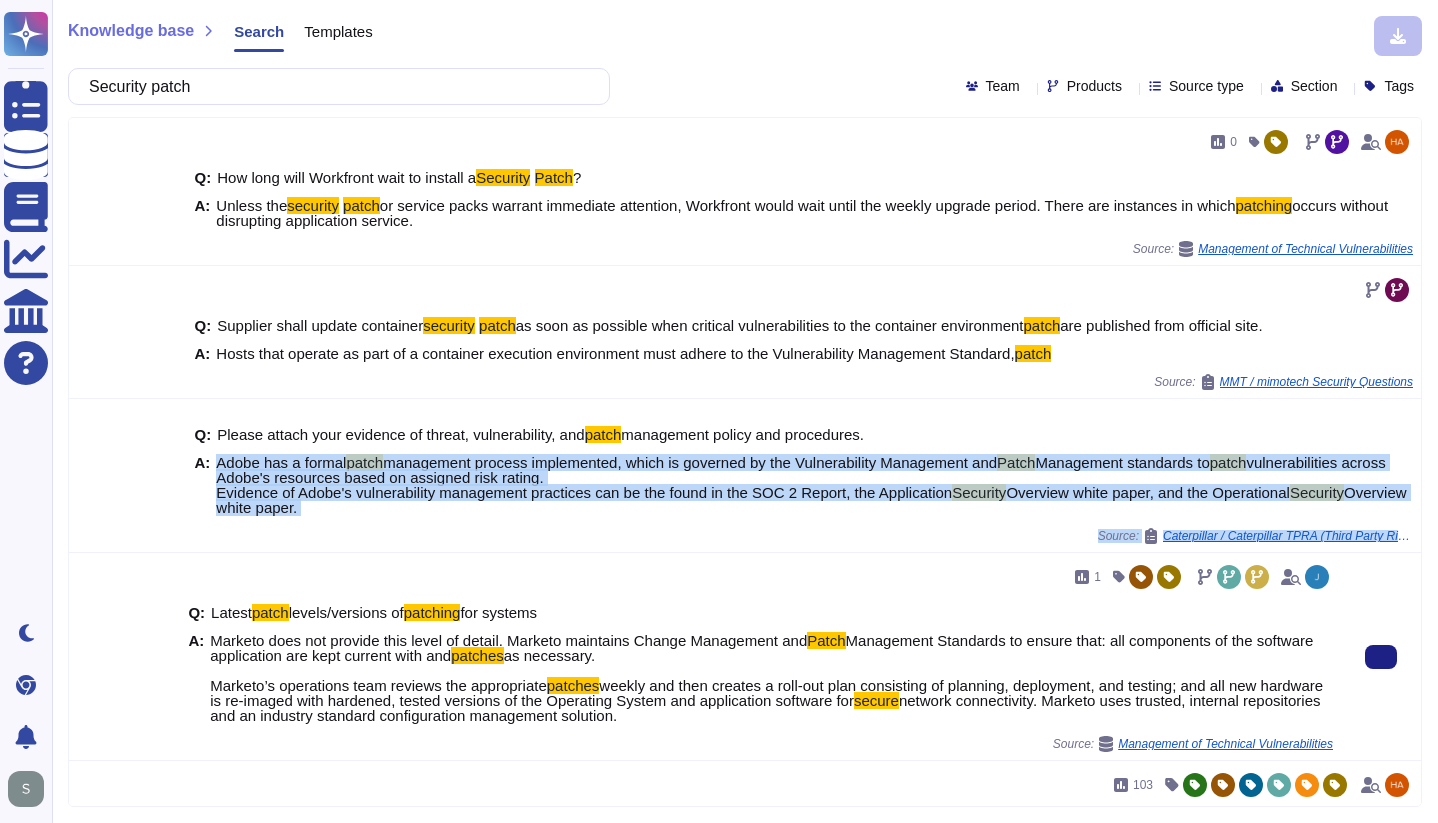 drag, startPoint x: 212, startPoint y: 463, endPoint x: 588, endPoint y: 557, distance: 387.57193 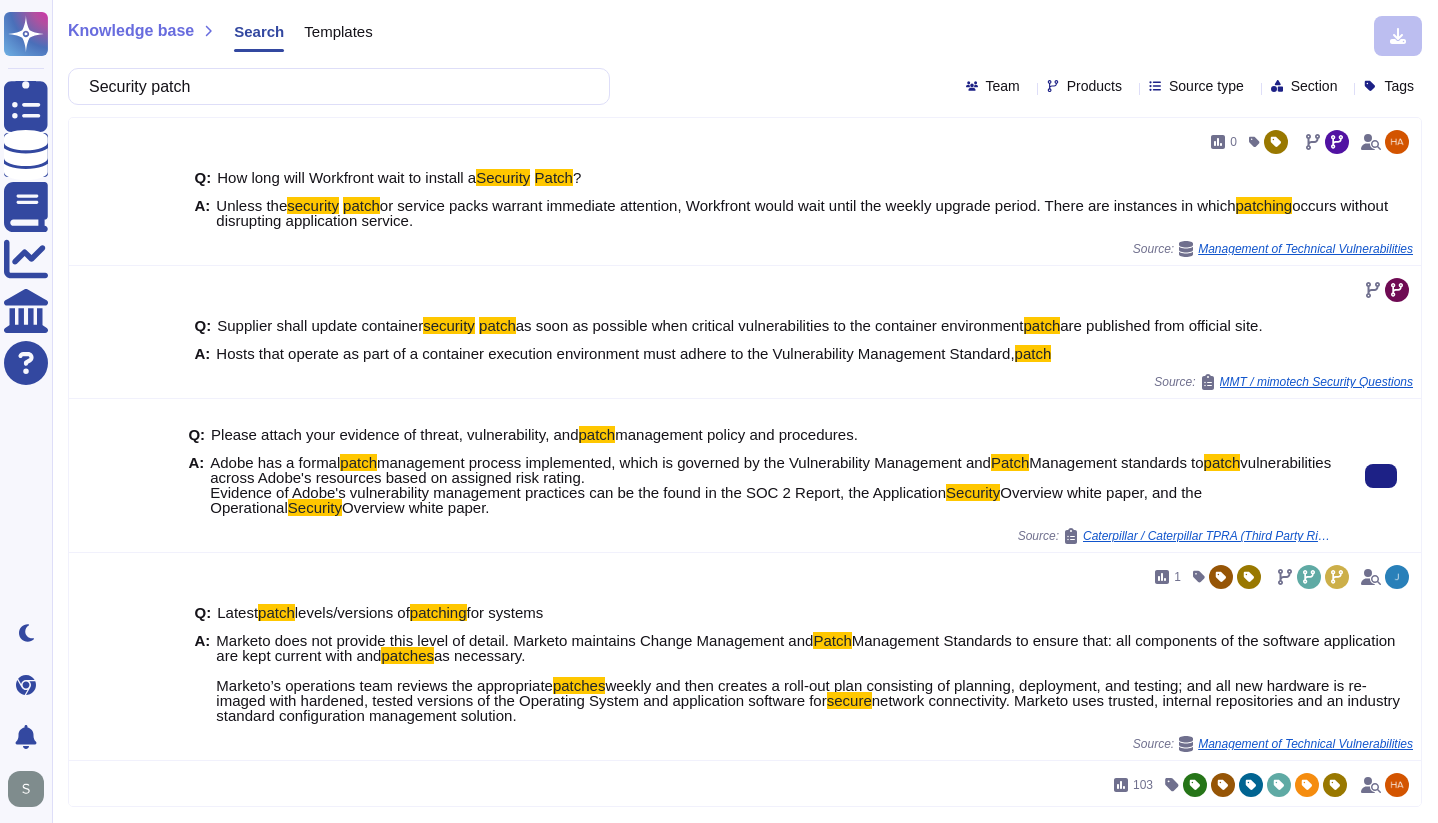 click on "Q: Please attach your evidence of threat, vulnerability, and  patch  management policy and procedures. A: Adobe has a formal  patch  management process implemented, which is governed by the Vulnerability Management and  Patch  Management standards to  patch  vulnerabilities across Adobe's resources based on assigned risk rating.
Evidence of Adobe's vulnerability management practices can be the found in the SOC 2 Report, the Application  Security  Overview white paper, and the Operational  Security  Overview white paper. Source: Caterpillar / Caterpillar TPRA (Third Party Risk Assessment) - HIGH PRI Q1 DEAL" at bounding box center [760, 475] 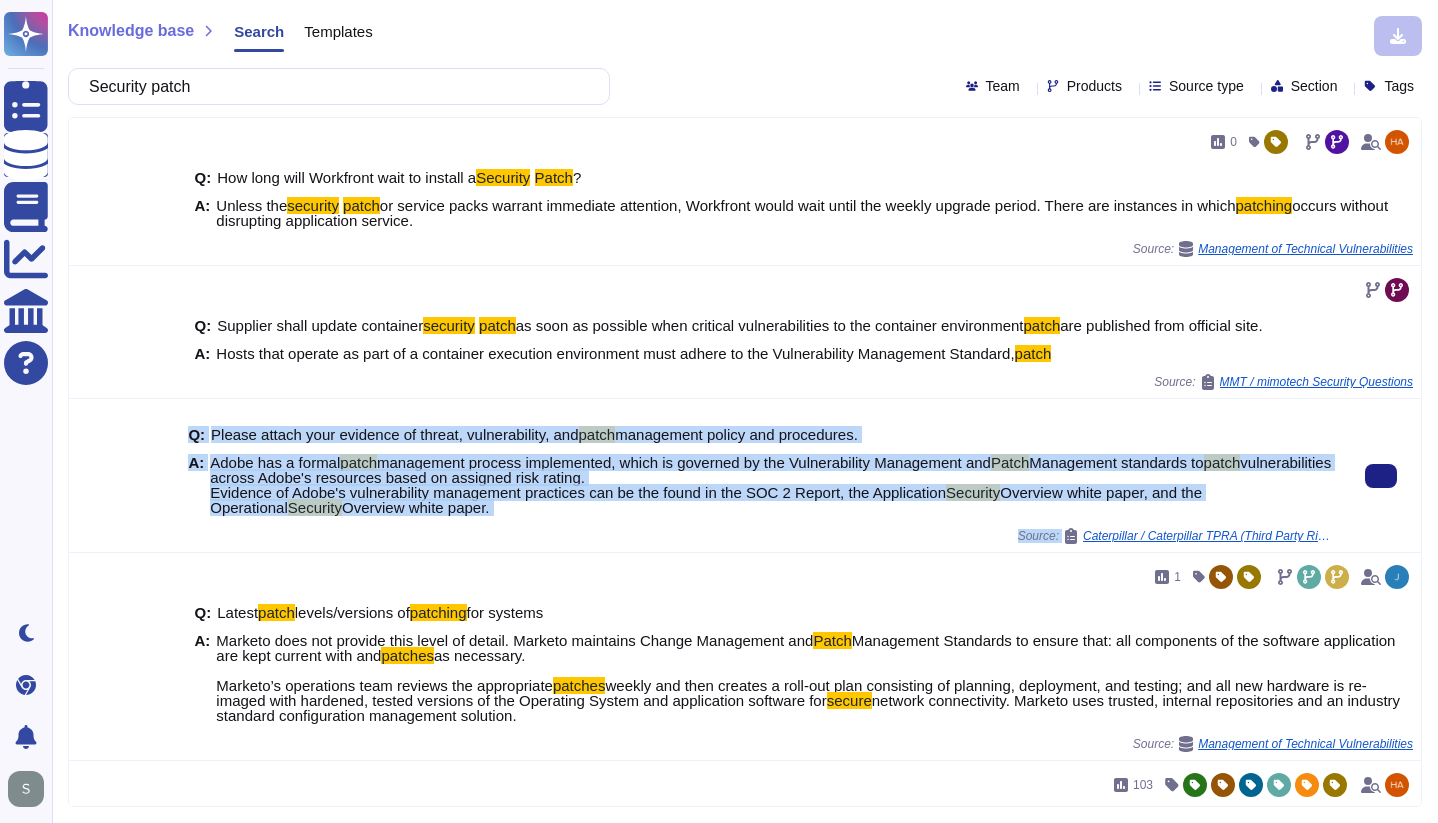 drag, startPoint x: 181, startPoint y: 433, endPoint x: 622, endPoint y: 544, distance: 454.75488 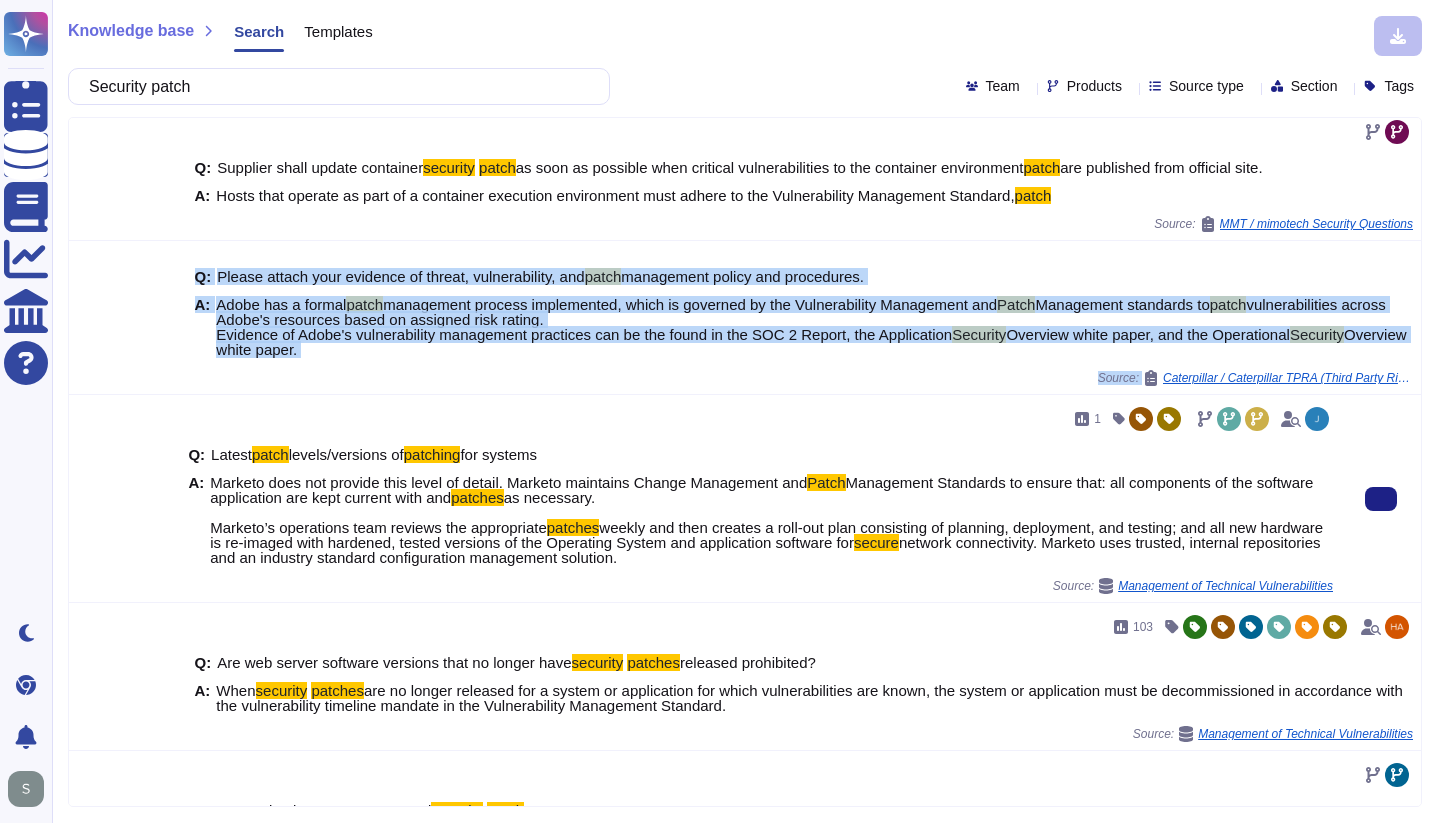scroll, scrollTop: 194, scrollLeft: 0, axis: vertical 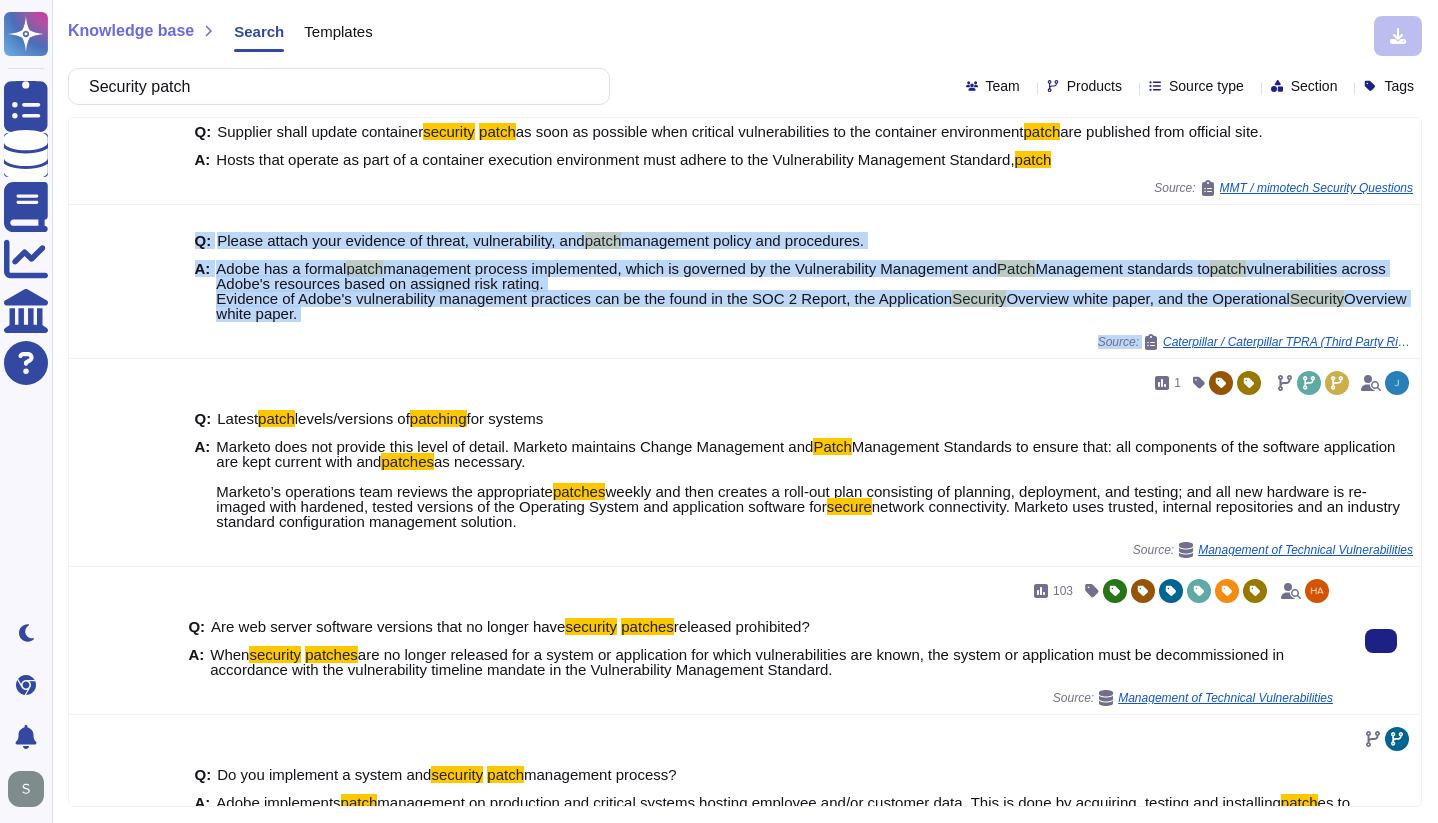drag, startPoint x: 872, startPoint y: 667, endPoint x: 341, endPoint y: 617, distance: 533.3489 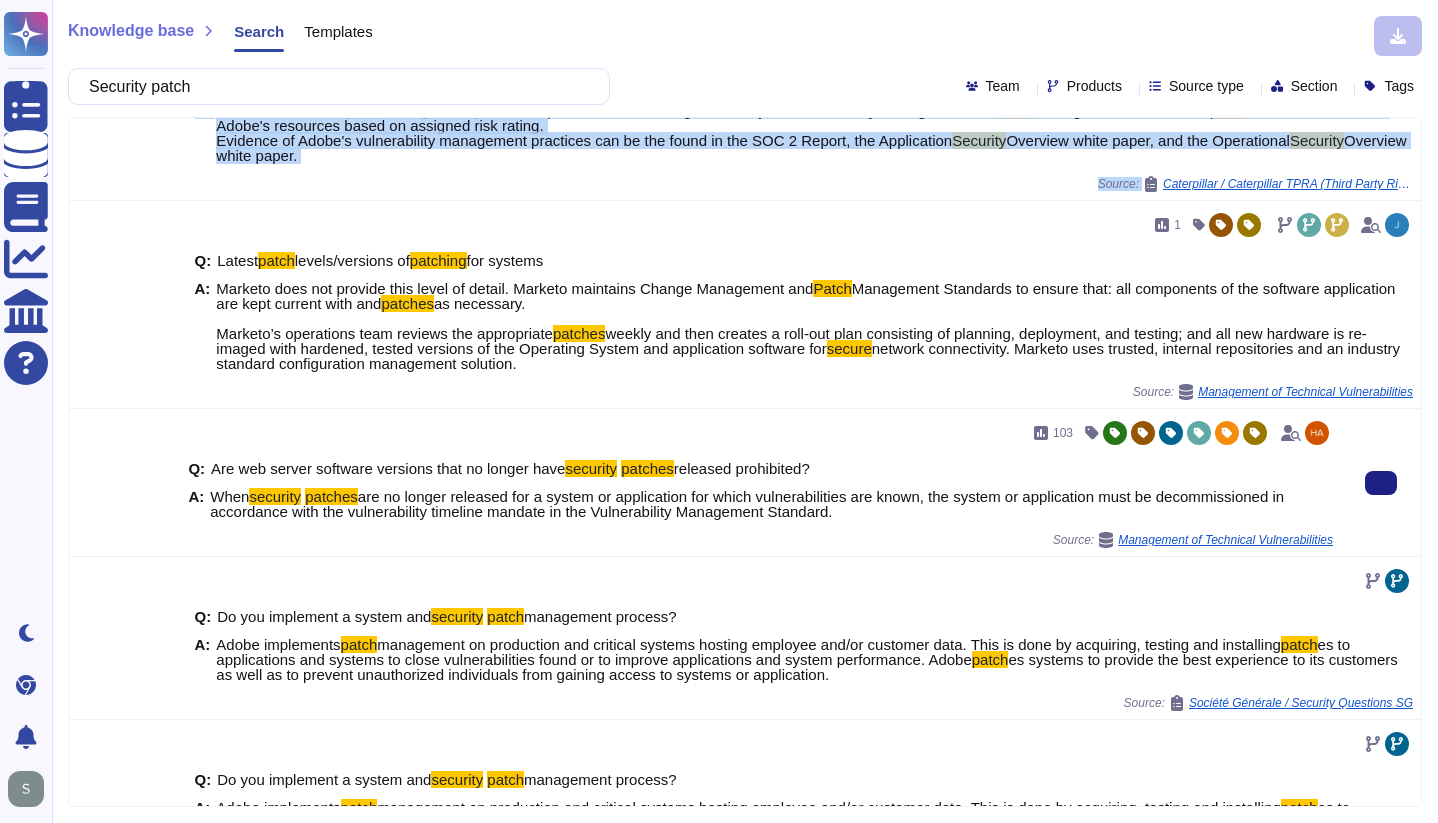 scroll, scrollTop: 449, scrollLeft: 0, axis: vertical 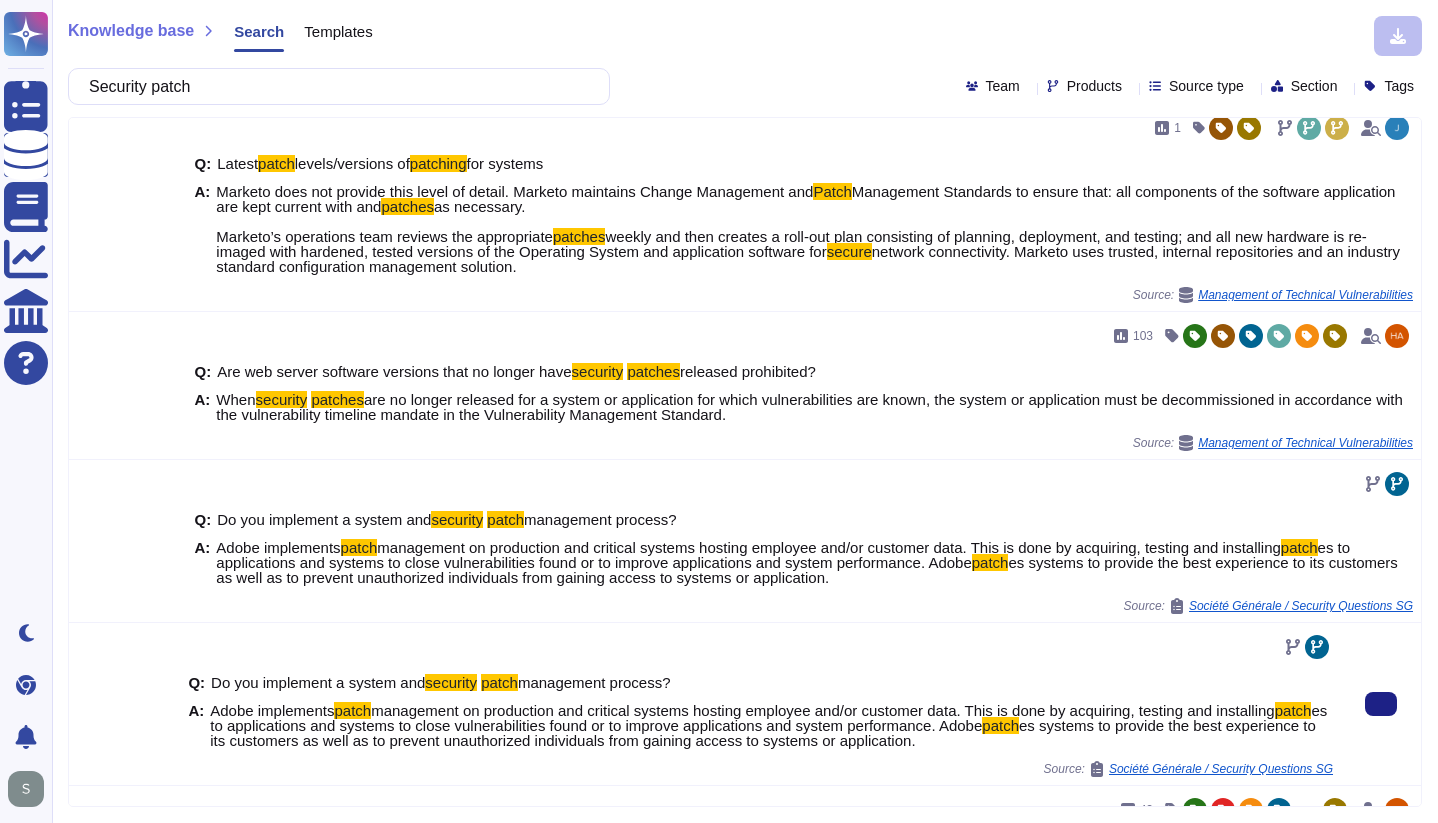 click on "Q: Do you implement a system and  security   patch  management process? A: Adobe implements  patch  management on production and critical systems hosting employee and/or customer data. This is done by acquiring, testing and installing  patch es to applications and systems to close vulnerabilities found or to improve applications and system performance. Adobe  patch es systems to provide the best experience to its customers as well as to prevent unauthorized individuals from gaining access to systems or application.  Source: Société Générale / Security Questions SG" at bounding box center (760, 704) 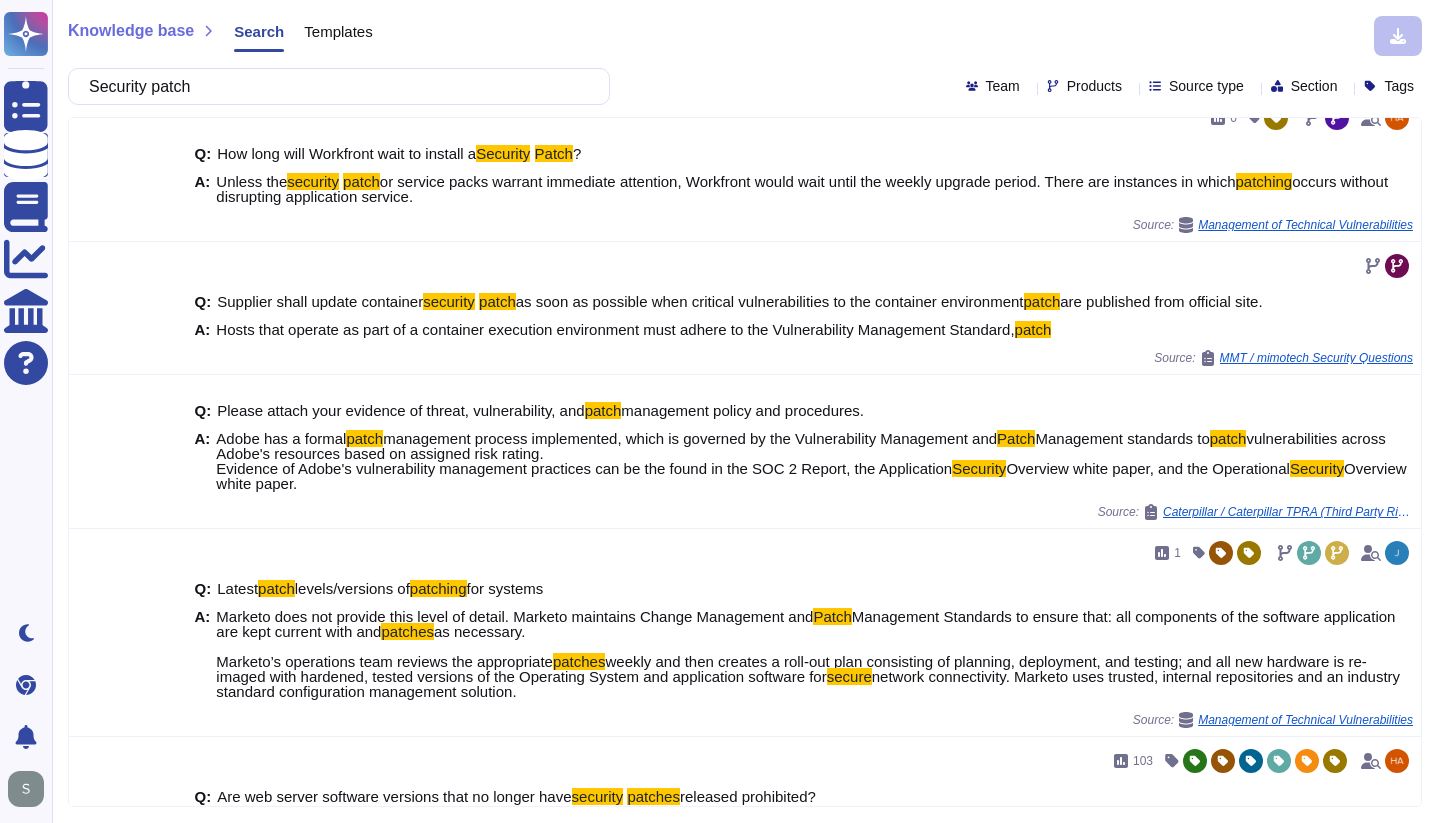 scroll, scrollTop: 0, scrollLeft: 0, axis: both 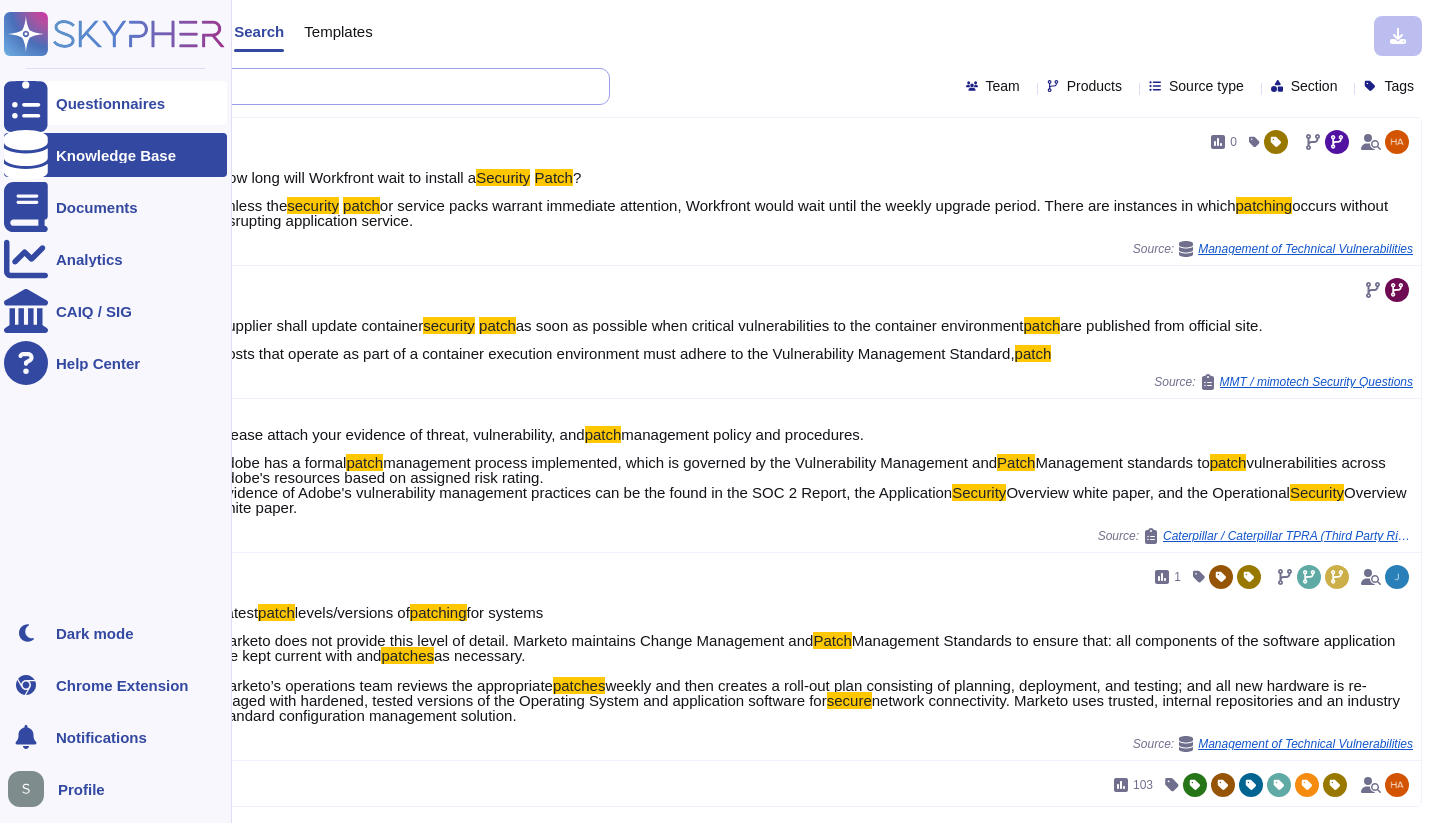 drag, startPoint x: 267, startPoint y: 83, endPoint x: 144, endPoint y: 89, distance: 123.146255 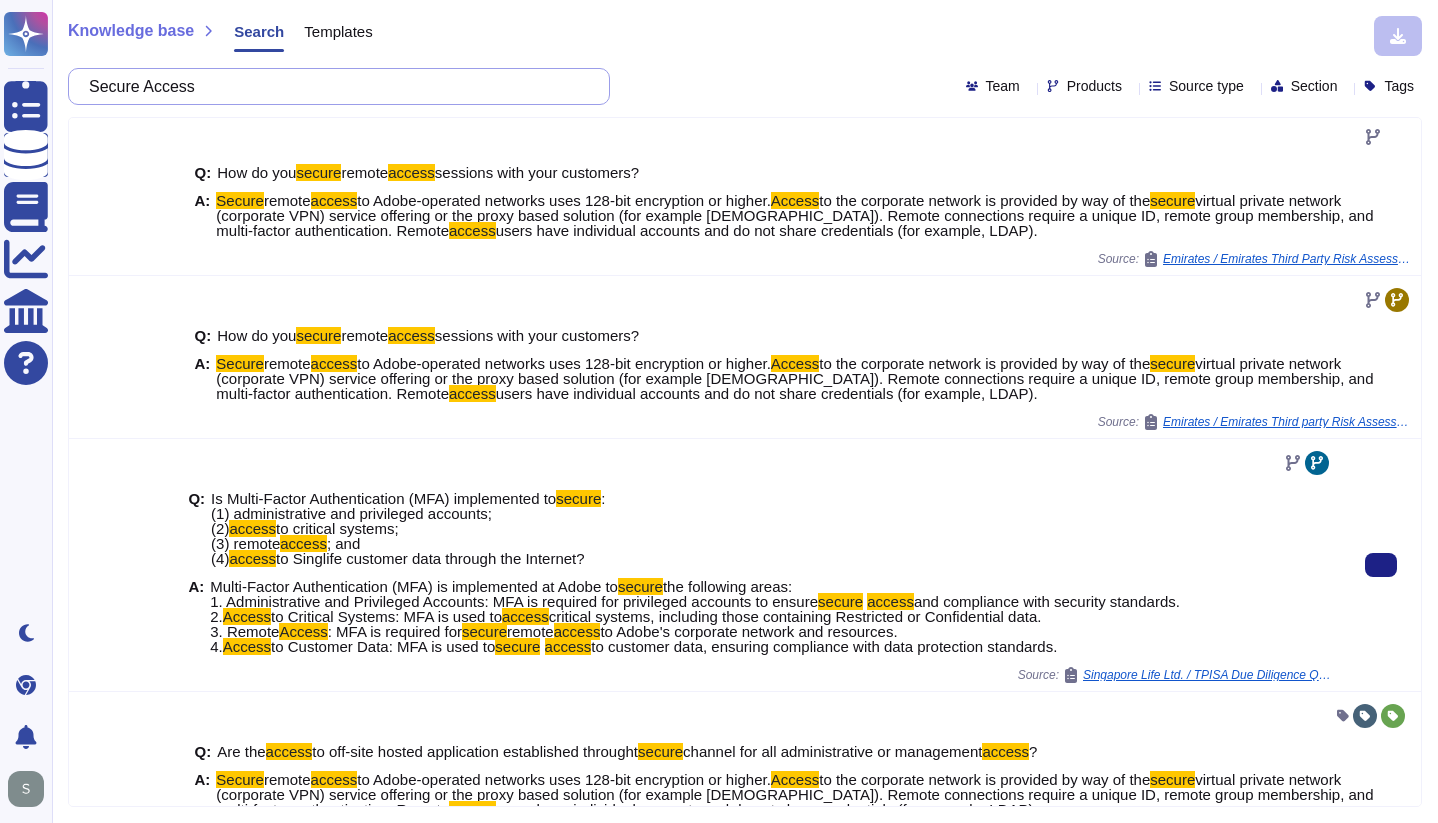 scroll, scrollTop: 547, scrollLeft: 0, axis: vertical 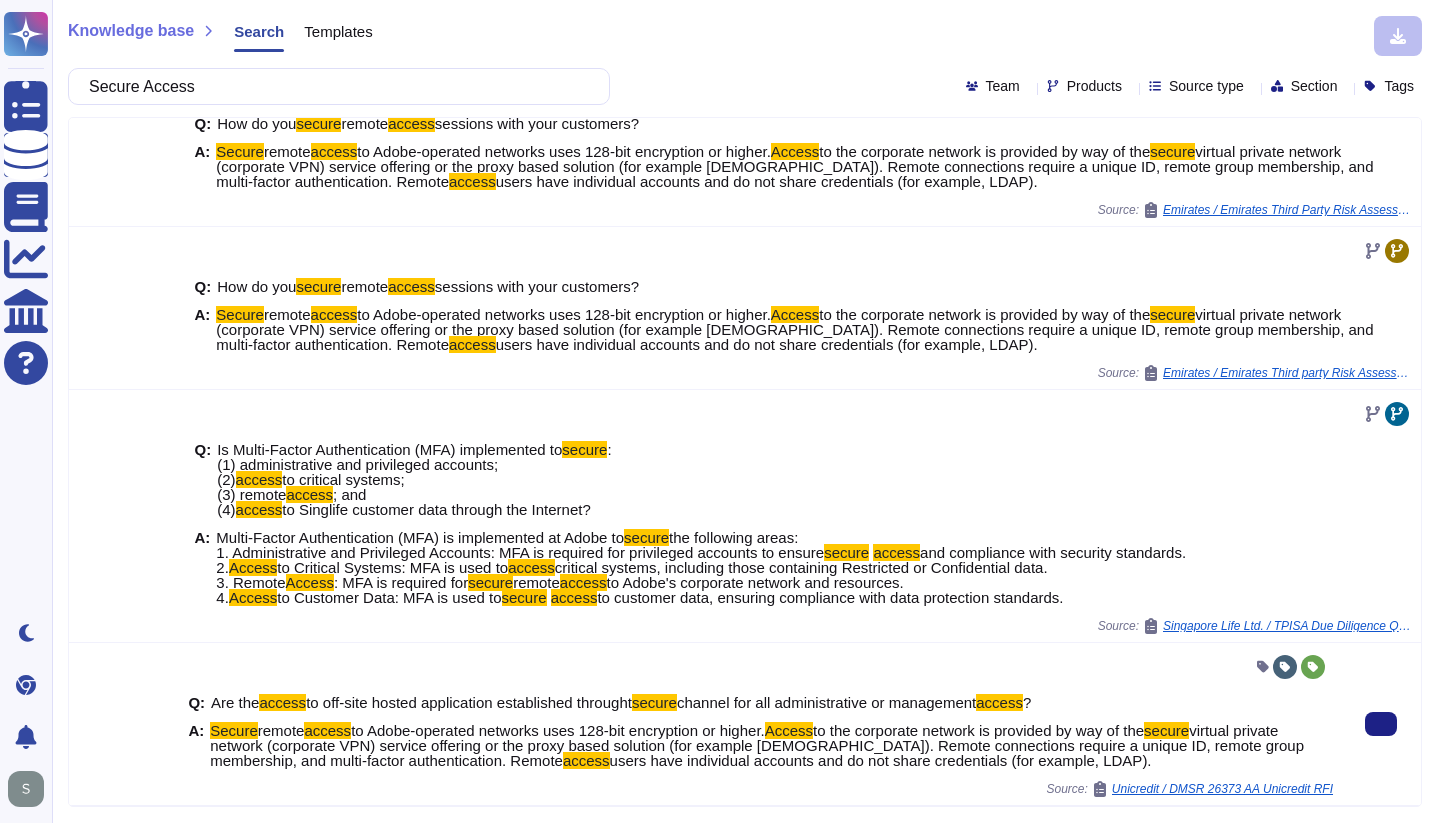 drag, startPoint x: 1130, startPoint y: 760, endPoint x: 178, endPoint y: 702, distance: 953.7652 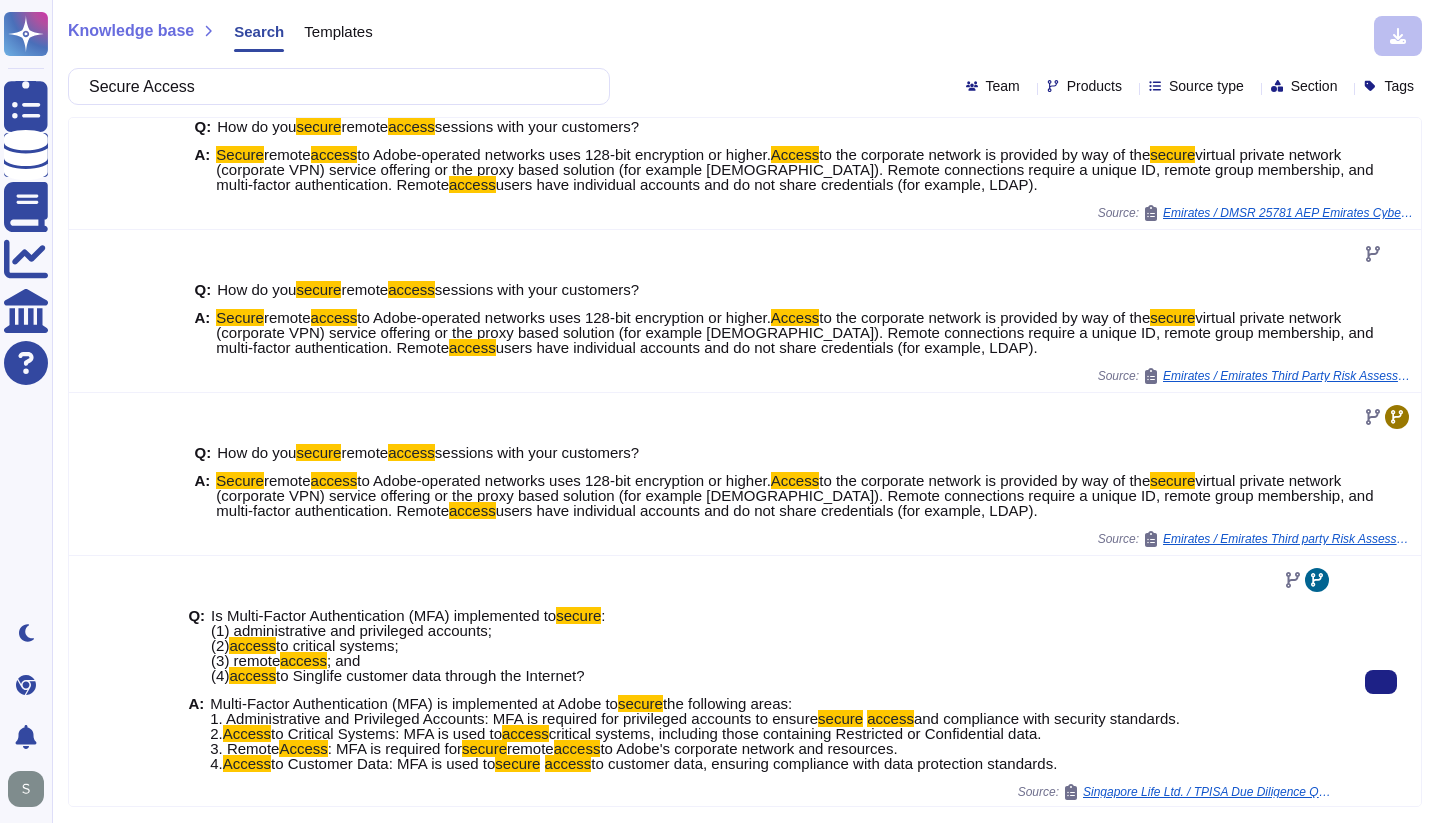 scroll, scrollTop: 0, scrollLeft: 0, axis: both 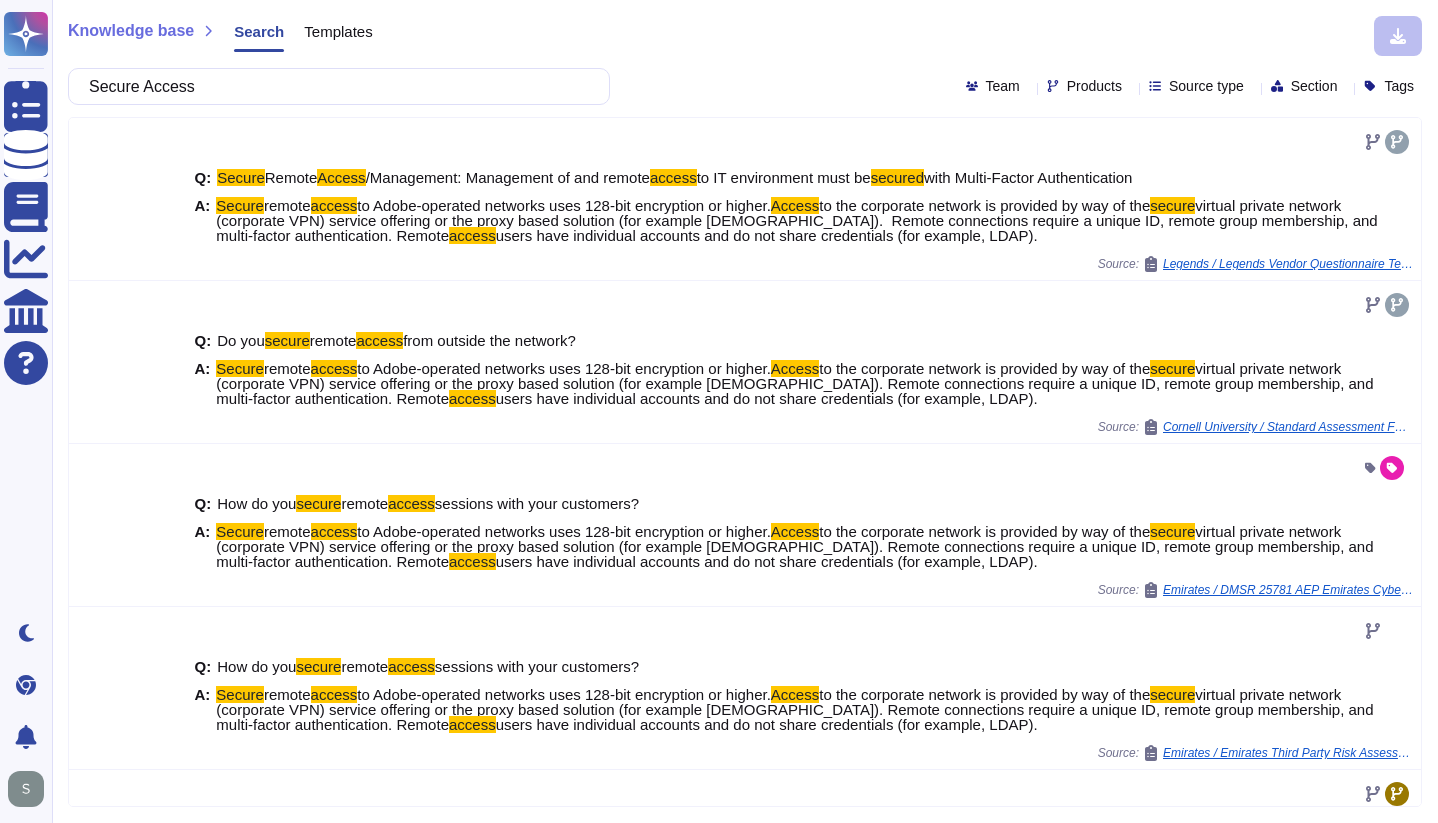 click on "Knowledge base Search Templates Secure Access Team Products Source type Section Tags Q: Secure  Remote  Access /Management: Management of and remote  access  to IT environment must be  secured  with Multi-Factor Authentication A: Secure  remote  access  to Adobe-operated networks uses 128-bit encryption or higher.   Access  to the corporate network is provided by way of the  secure  virtual private network (corporate VPN) service offering or the proxy based solution (for example ZEN).  Remote connections require a unique ID, remote group membership, and multi-factor authentication. Remote  access  users have individual accounts and do not share credentials (for example, LDAP). Source: Legends / Legends Vendor Questionnaire Template 1 (1) Q: Do you  secure  remote  access  from outside the network? A: Secure  remote  access  to Adobe-operated networks uses 128-bit encryption or higher.  Access  to the corporate network is provided by way of the  secure access Source: Q: How do you  secure  remote  access A:" at bounding box center (745, 411) 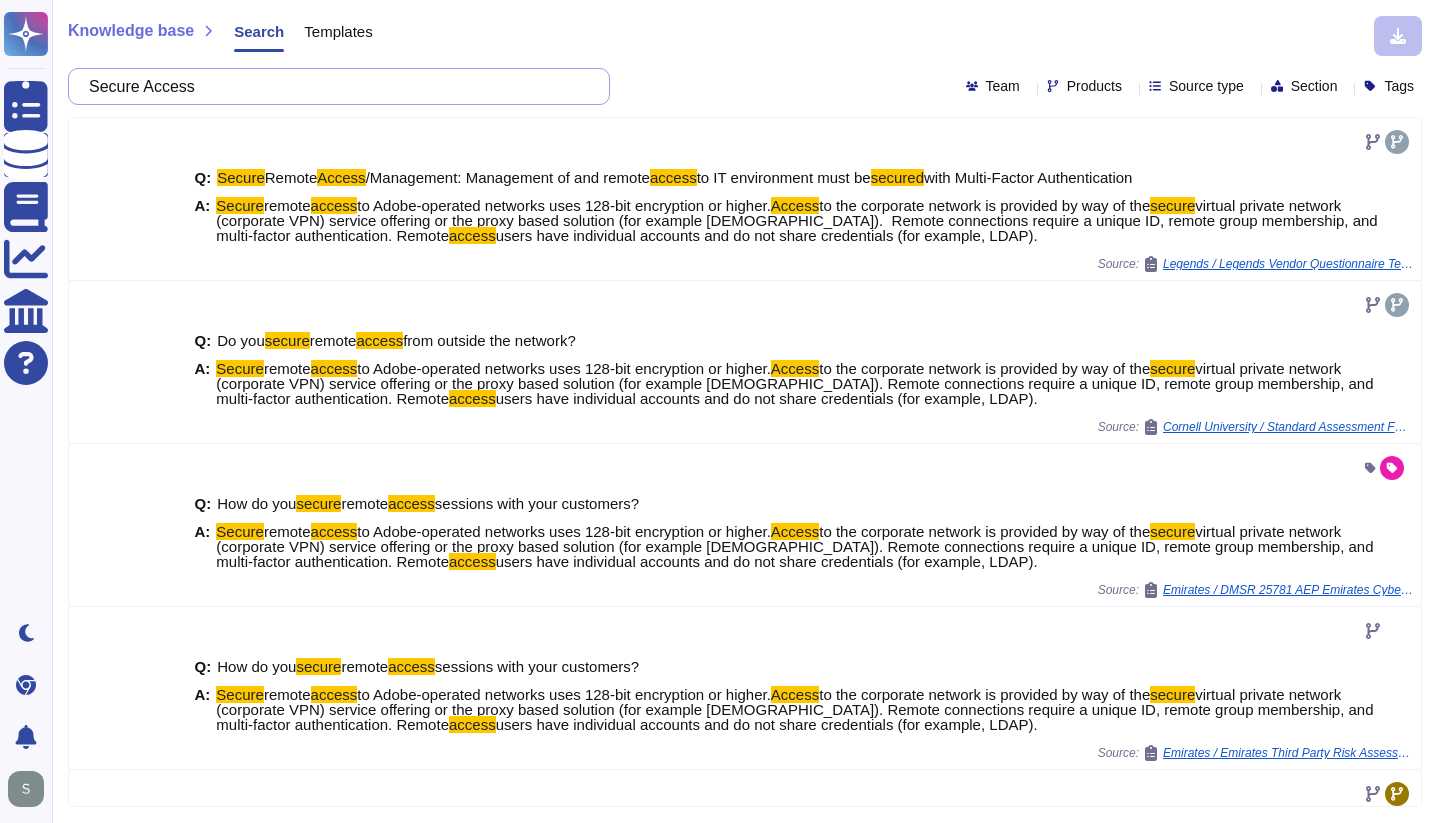 click on "Secure Access" at bounding box center (334, 86) 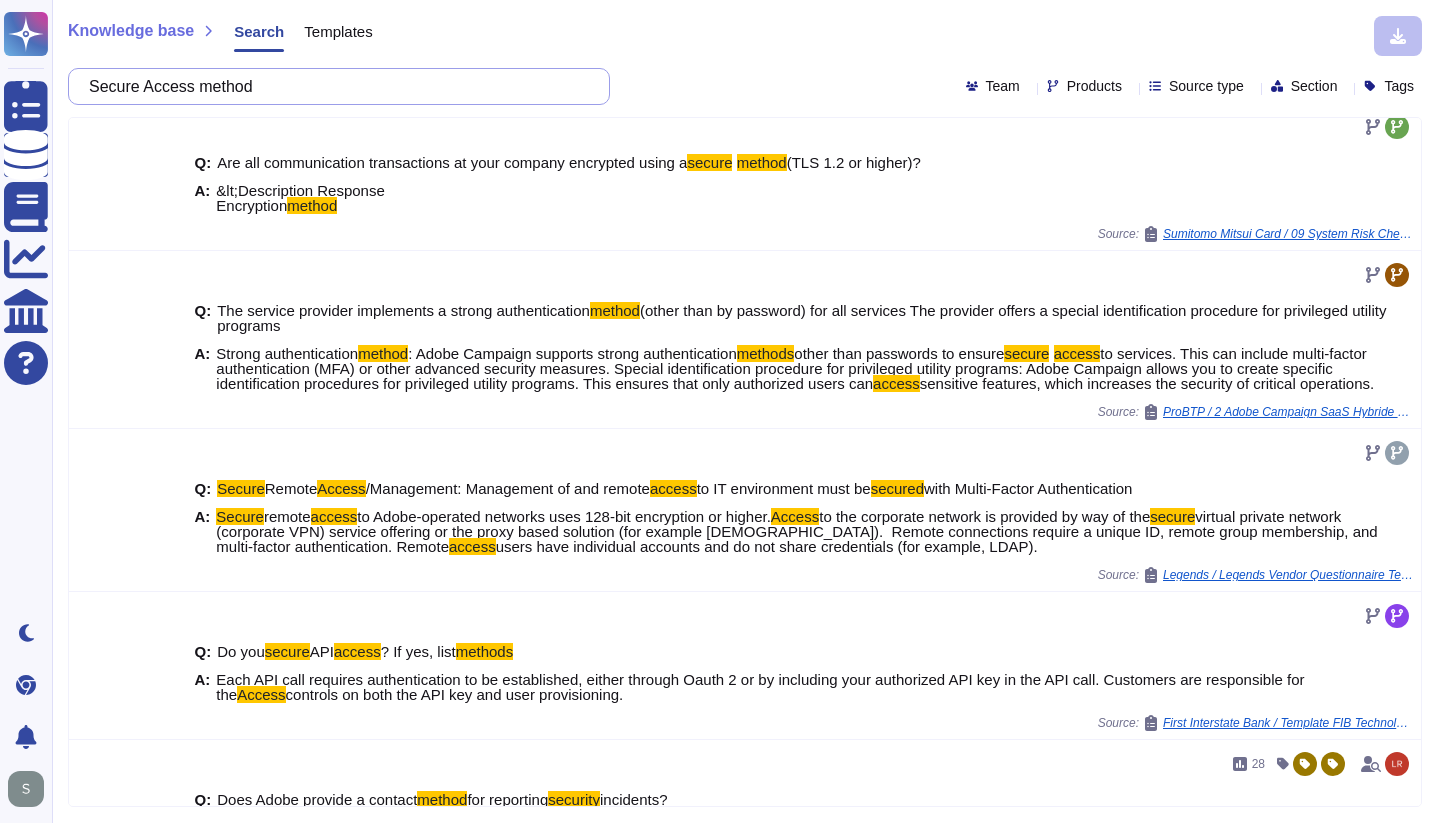 scroll, scrollTop: 0, scrollLeft: 0, axis: both 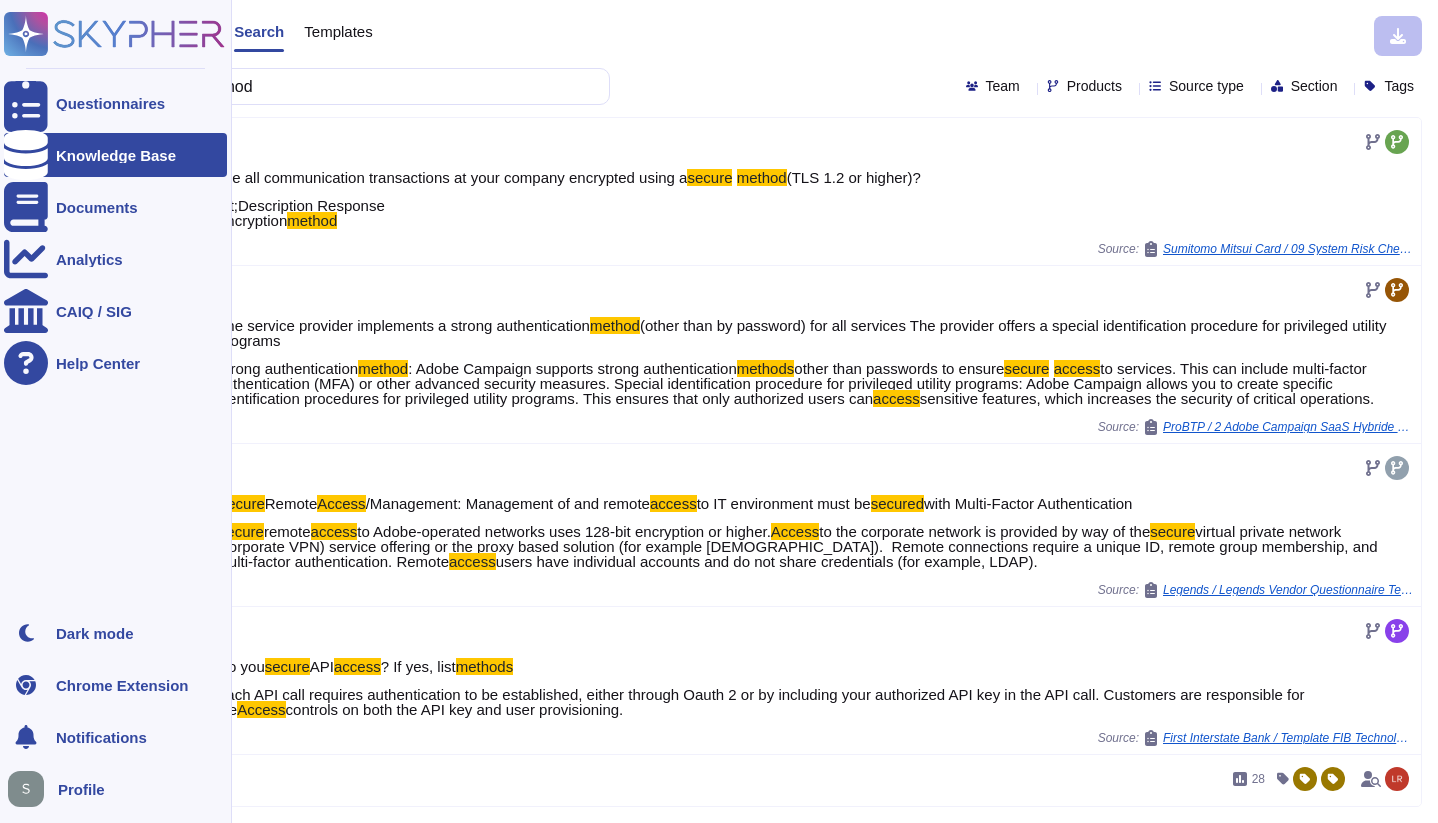 type on "Secure Access method" 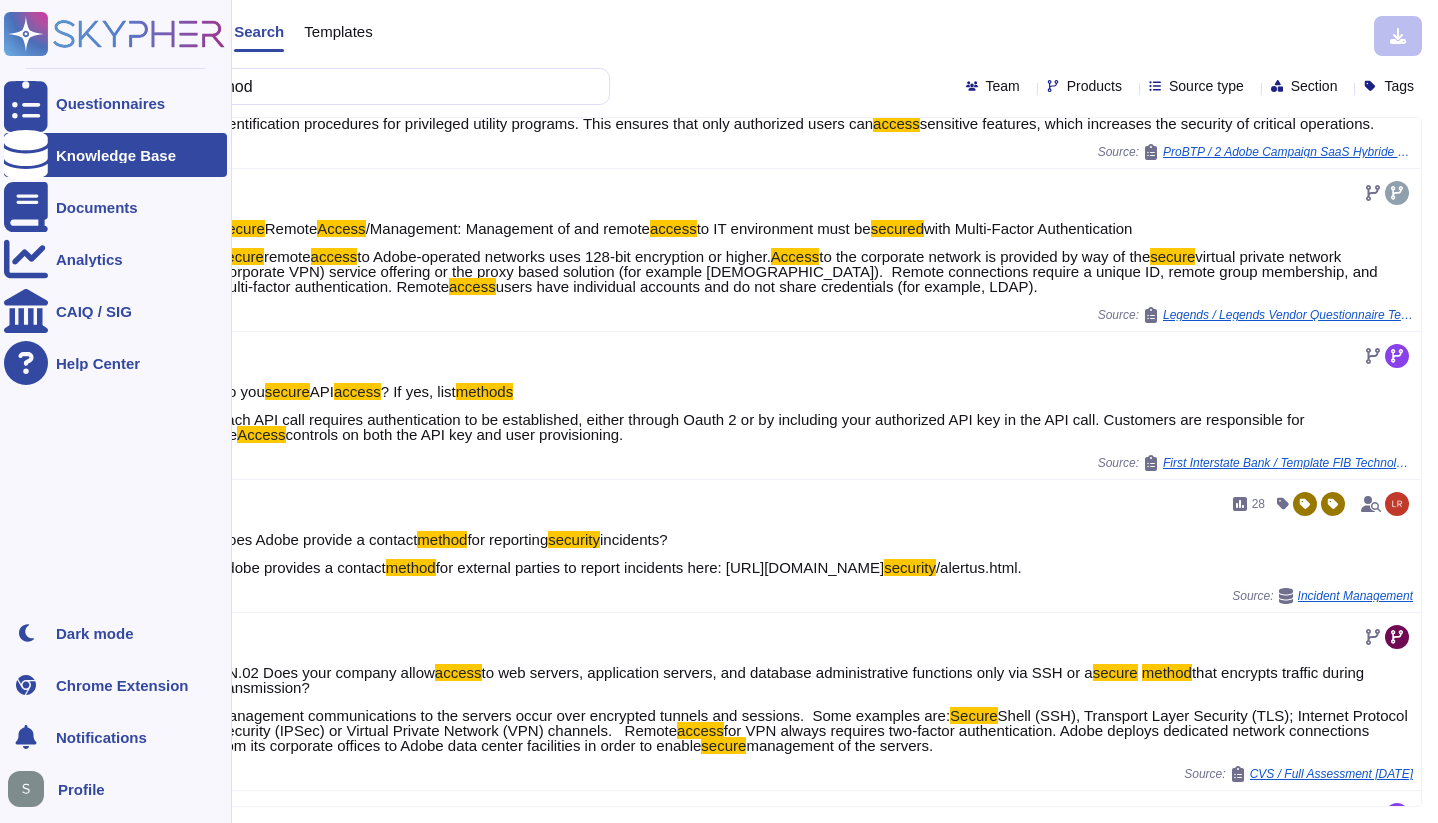 scroll, scrollTop: 453, scrollLeft: 0, axis: vertical 